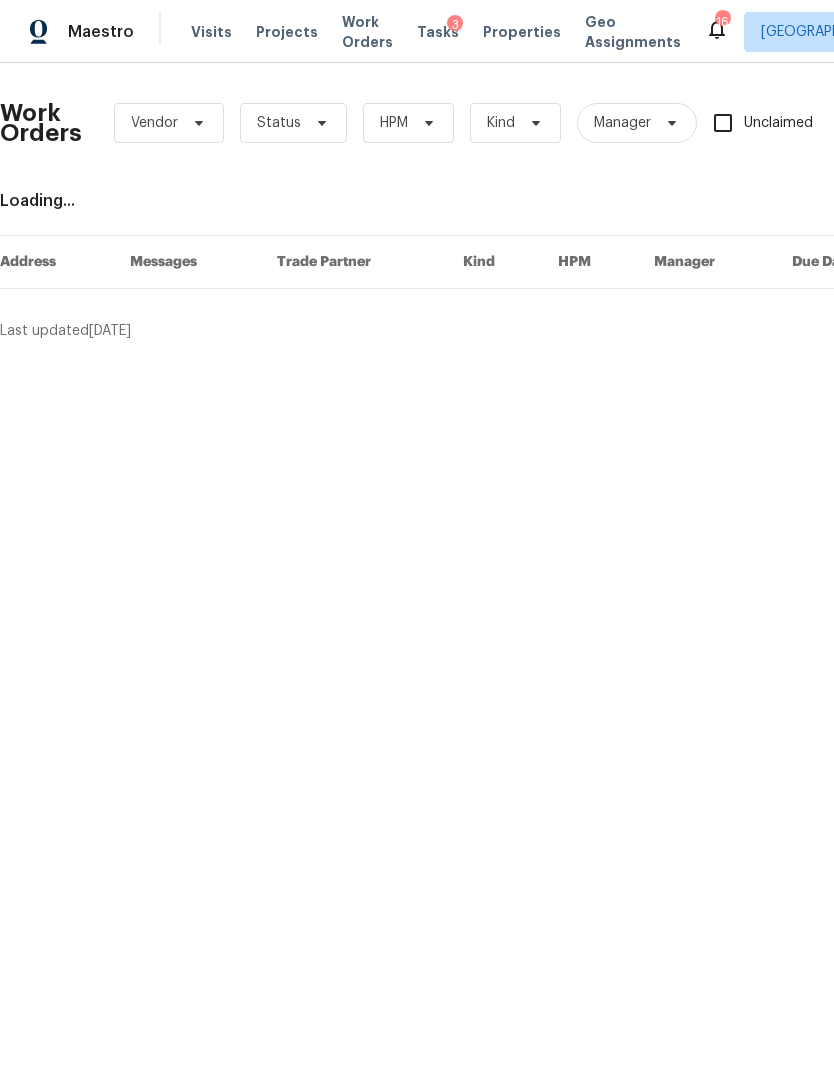 scroll, scrollTop: 0, scrollLeft: 0, axis: both 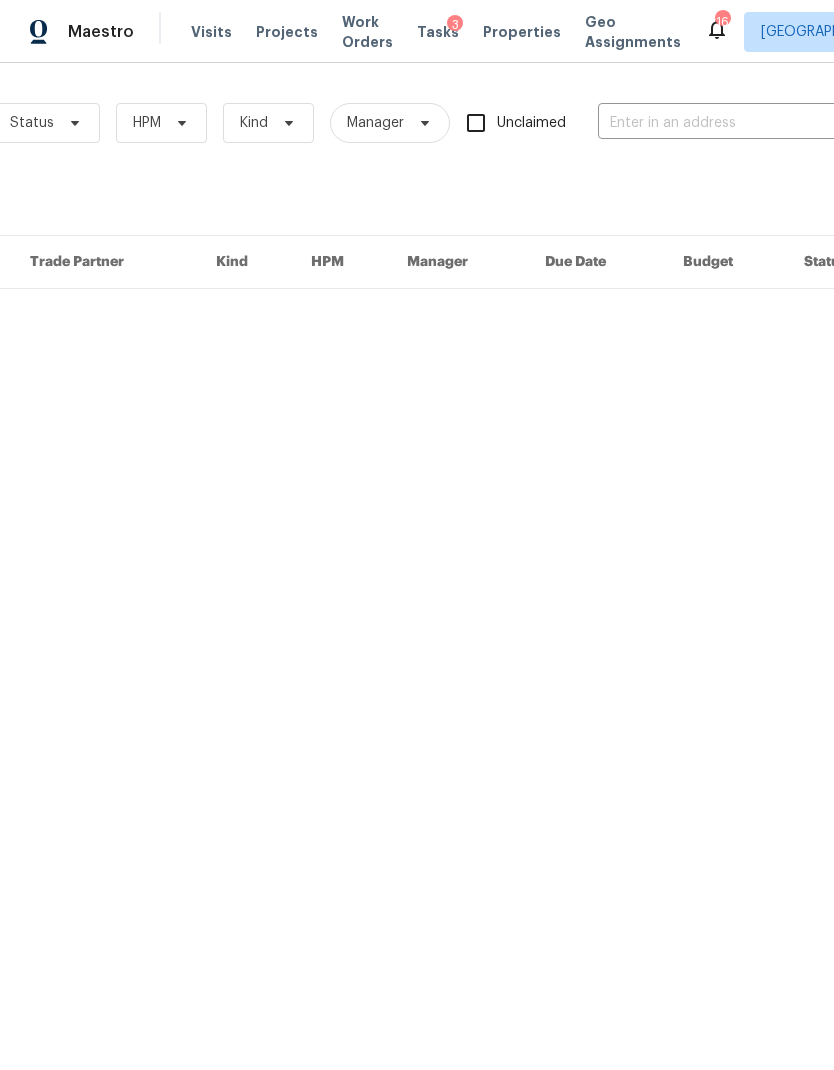 click at bounding box center (698, 123) 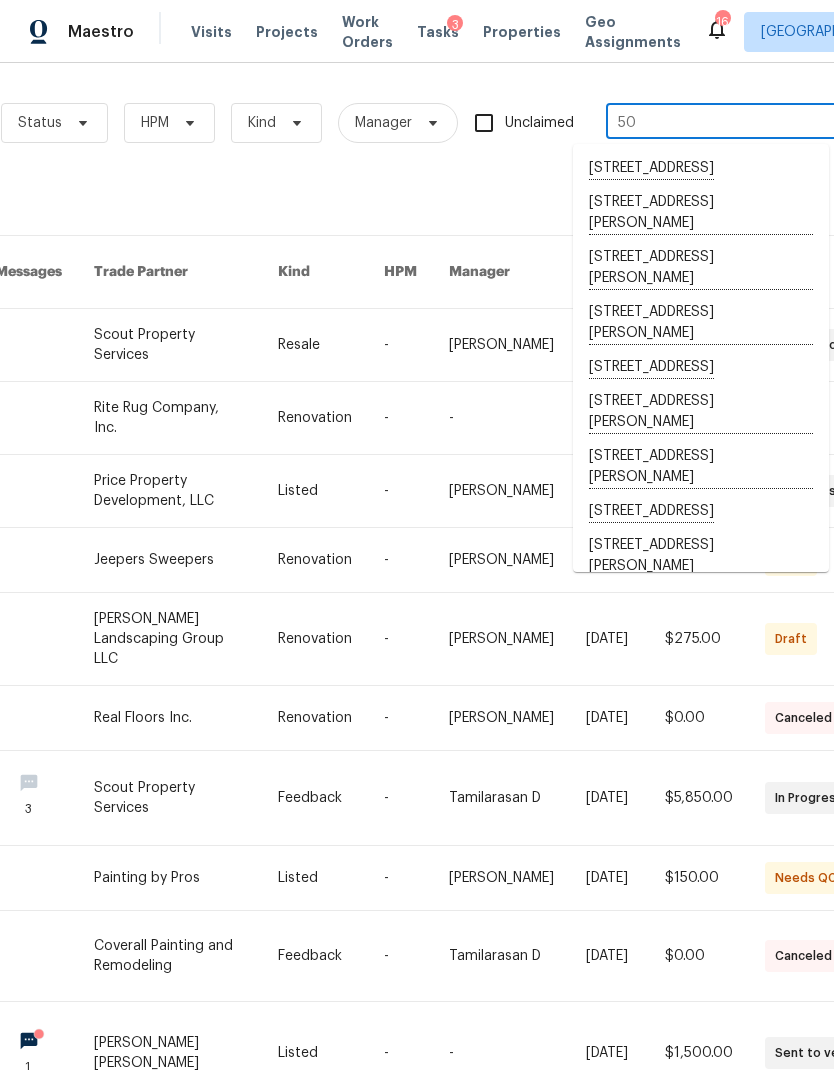 scroll, scrollTop: 0, scrollLeft: 240, axis: horizontal 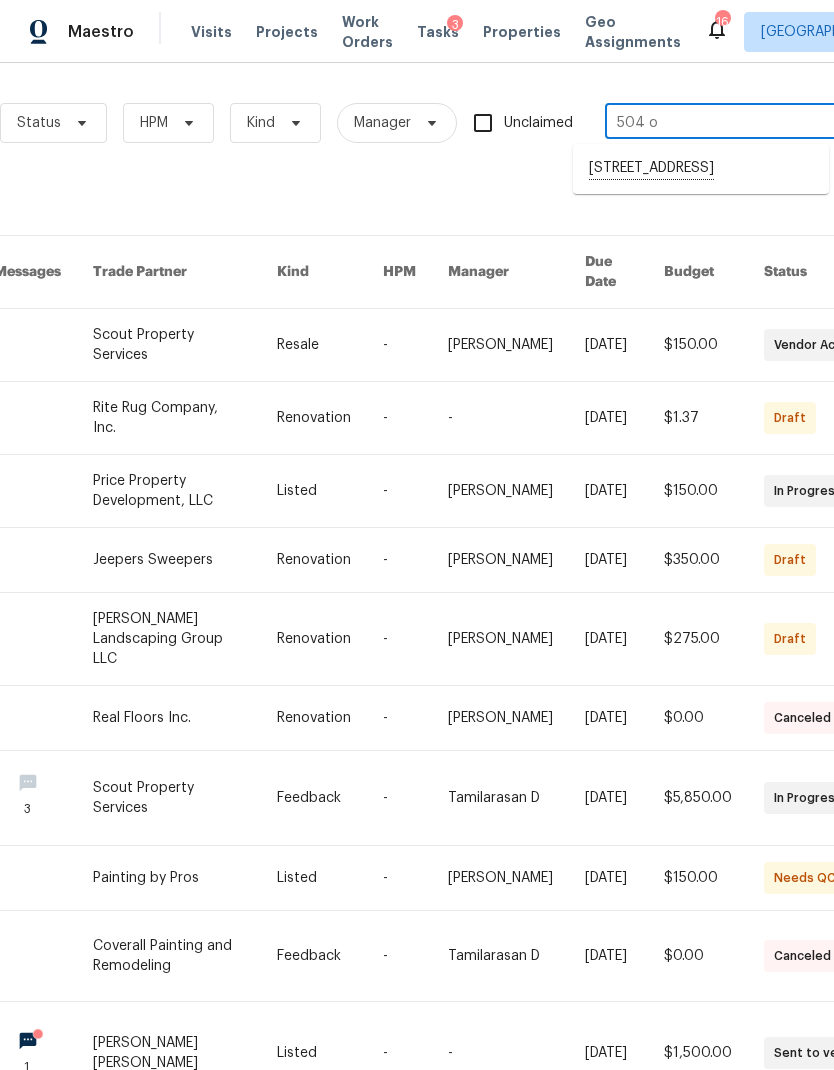type on "504 ov" 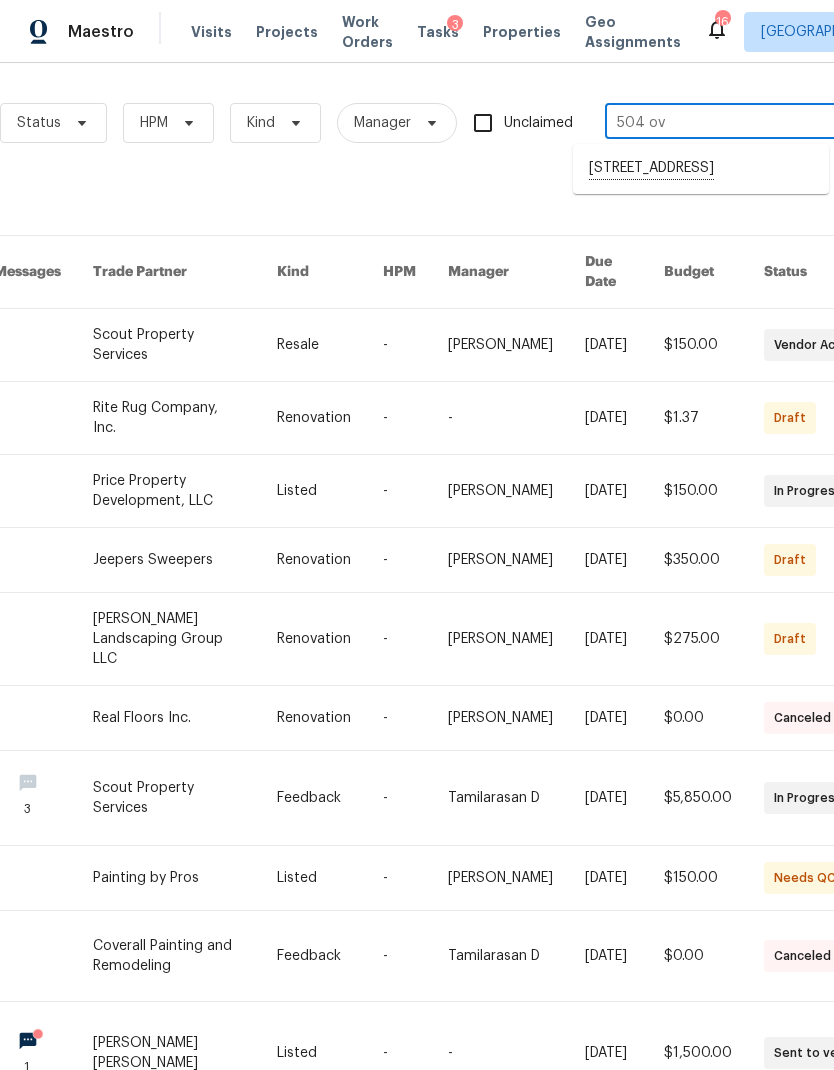 click on "504 Overview Ln, Franklin, TN 37064" at bounding box center [701, 169] 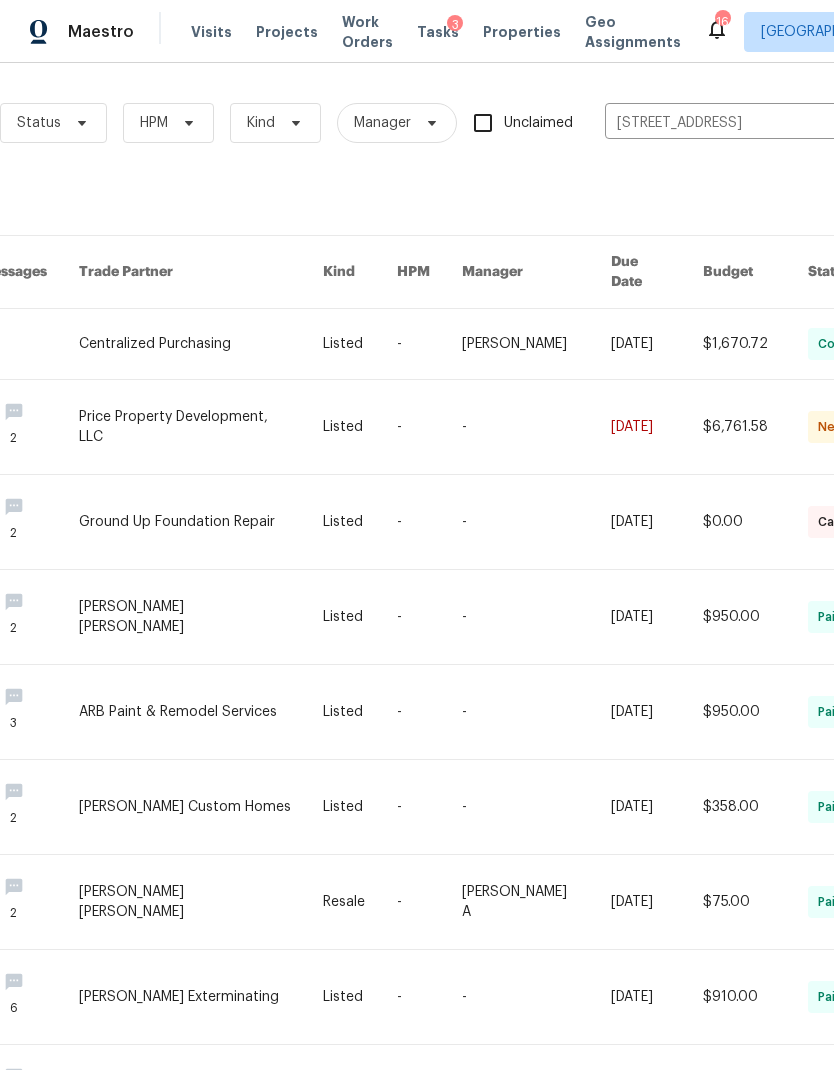 click at bounding box center (536, 427) 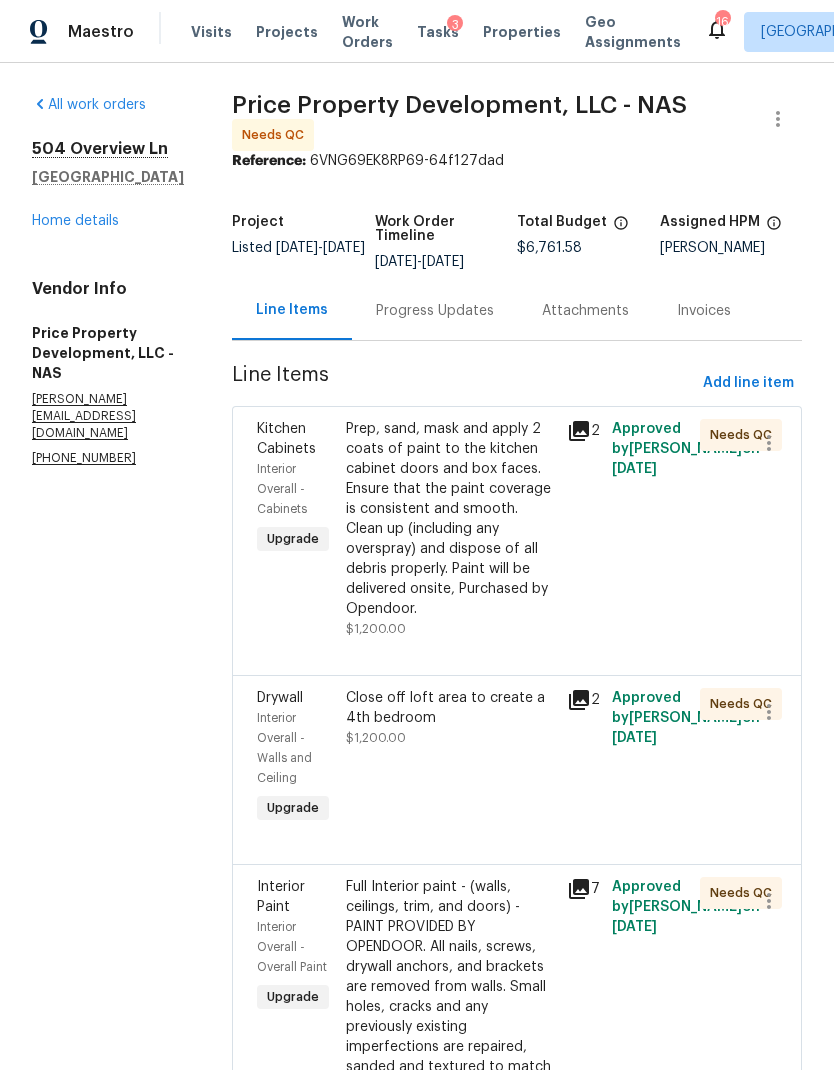 click on "Home details" at bounding box center [75, 221] 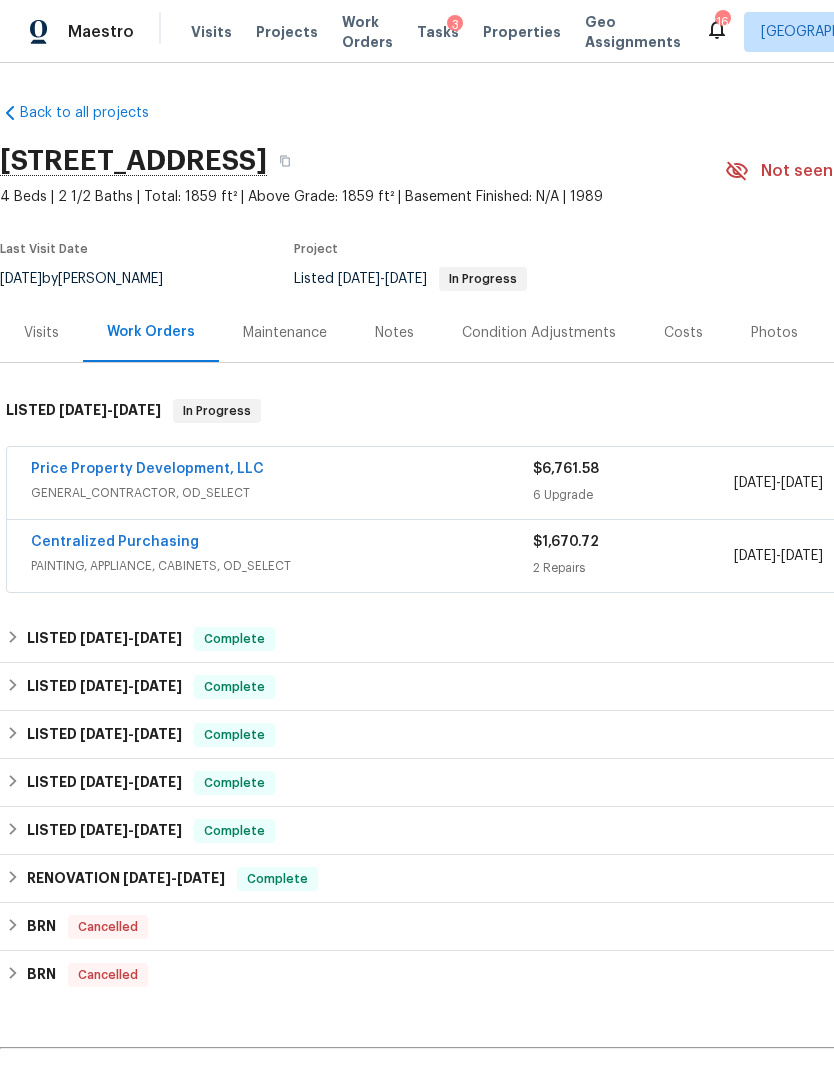 click on "Visits" at bounding box center [41, 332] 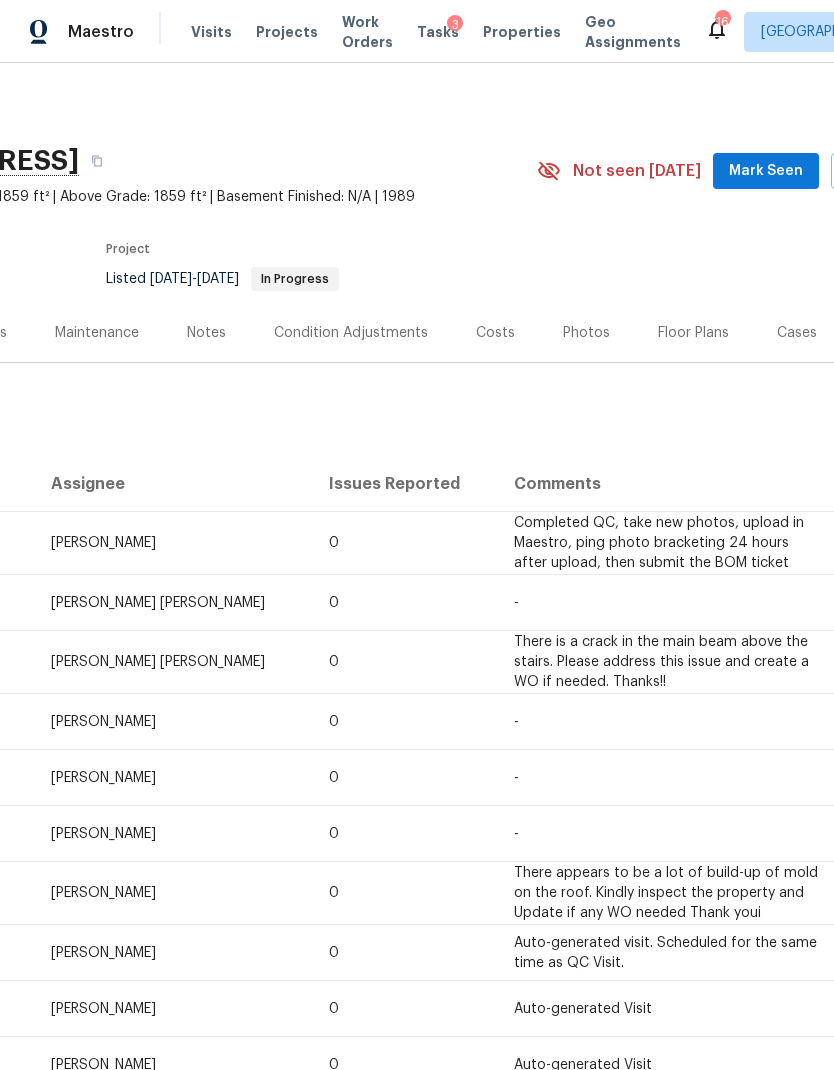 scroll, scrollTop: 0, scrollLeft: 186, axis: horizontal 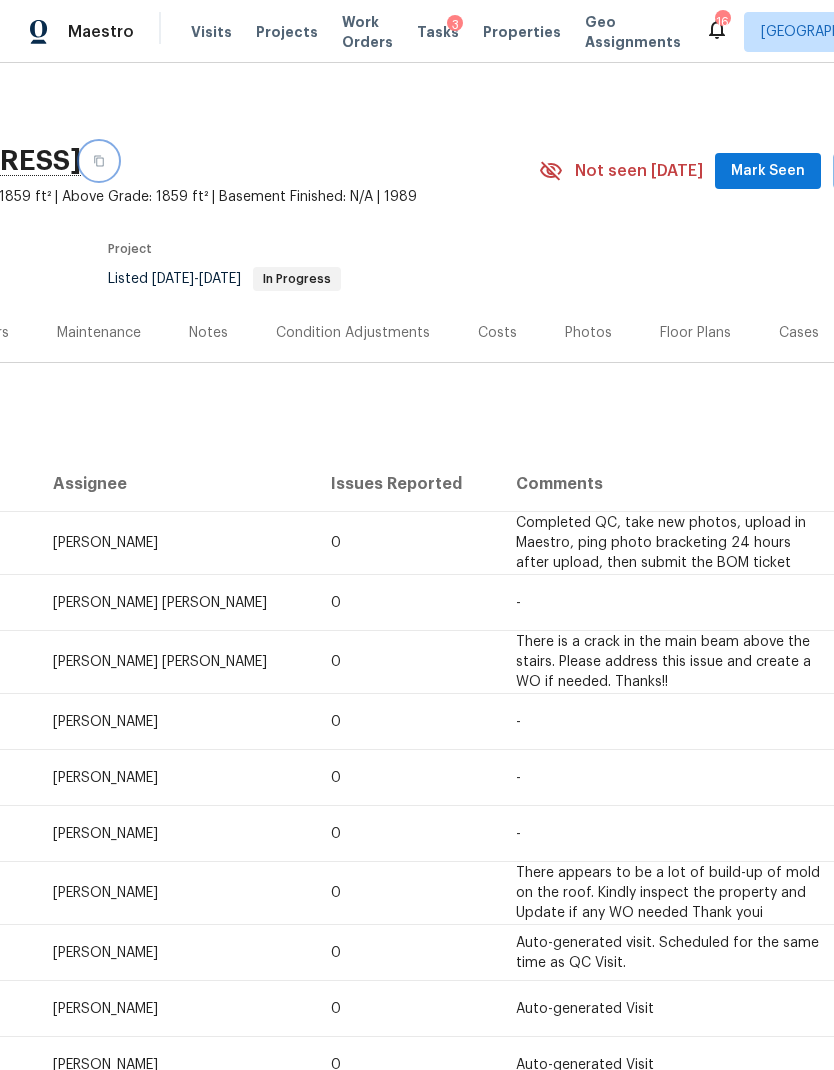 click at bounding box center (99, 161) 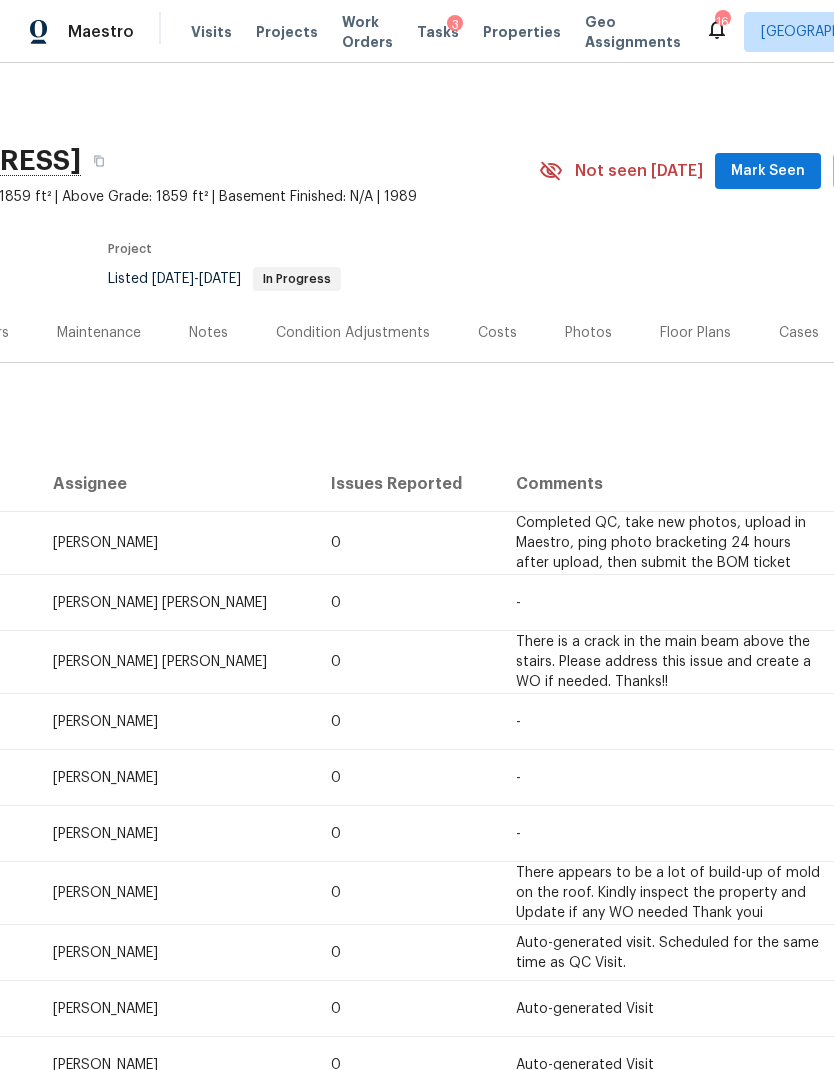 click on "Properties" at bounding box center [522, 32] 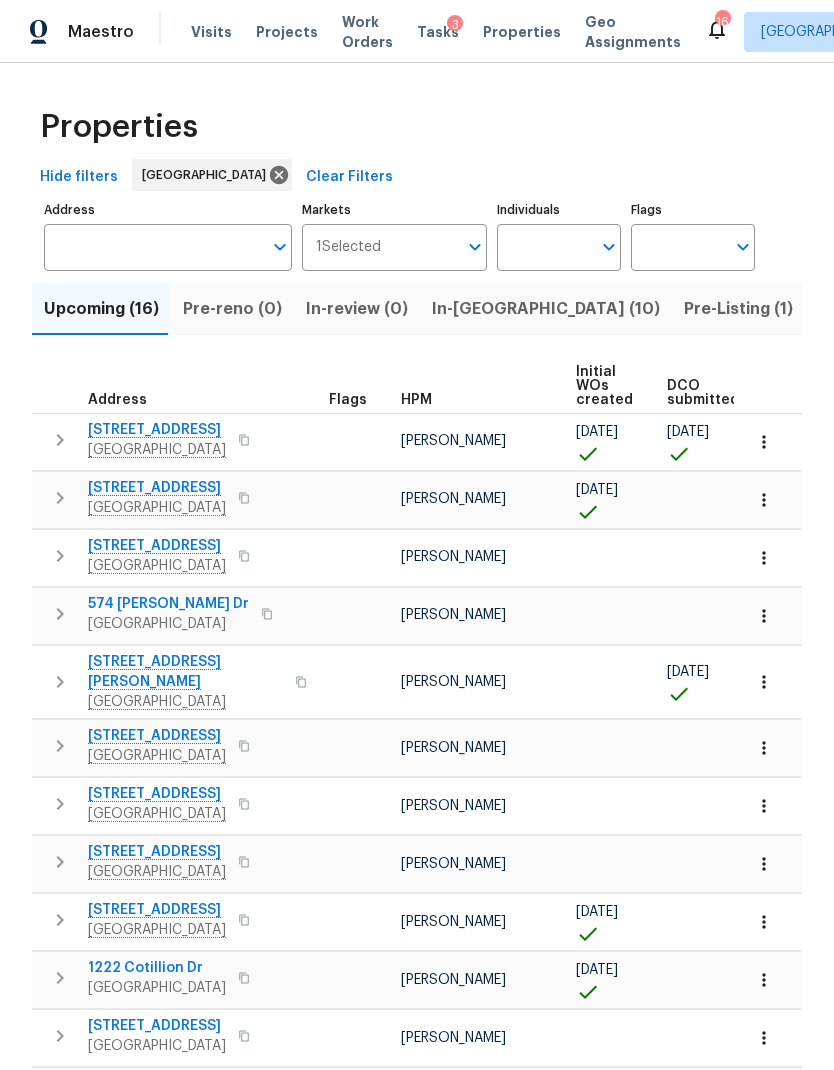 click on "In-reno (10)" at bounding box center (546, 309) 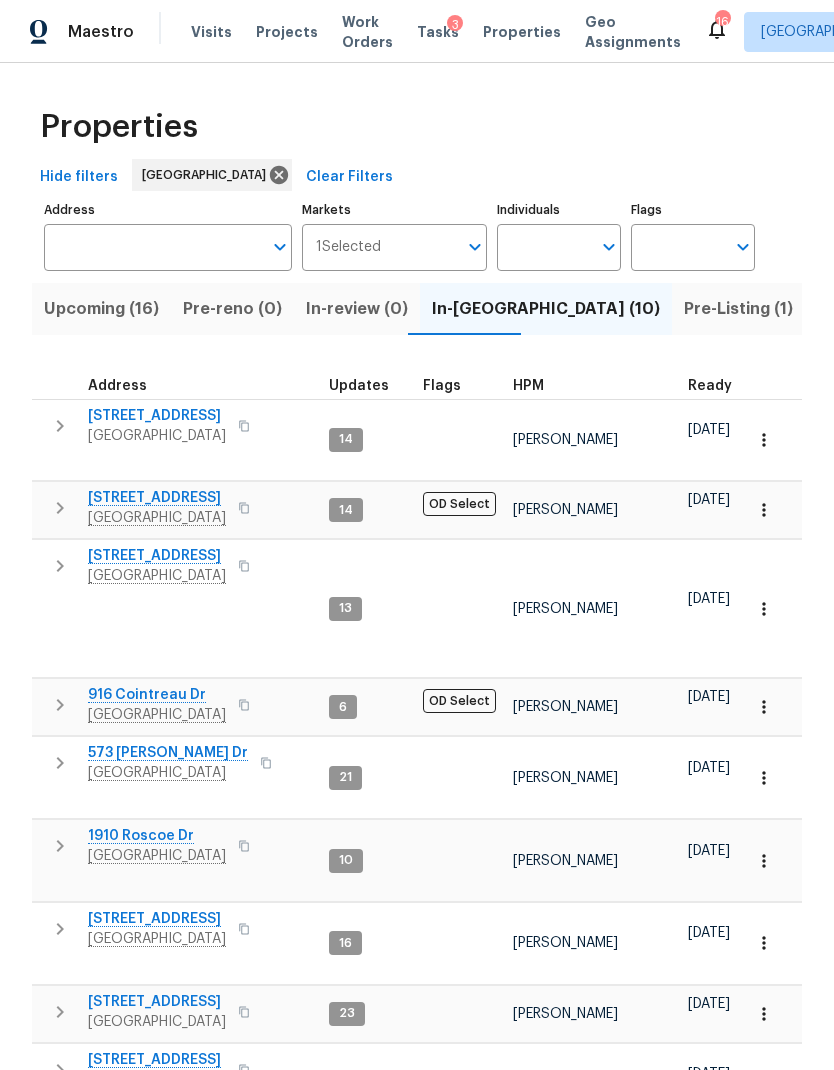 scroll, scrollTop: 0, scrollLeft: 0, axis: both 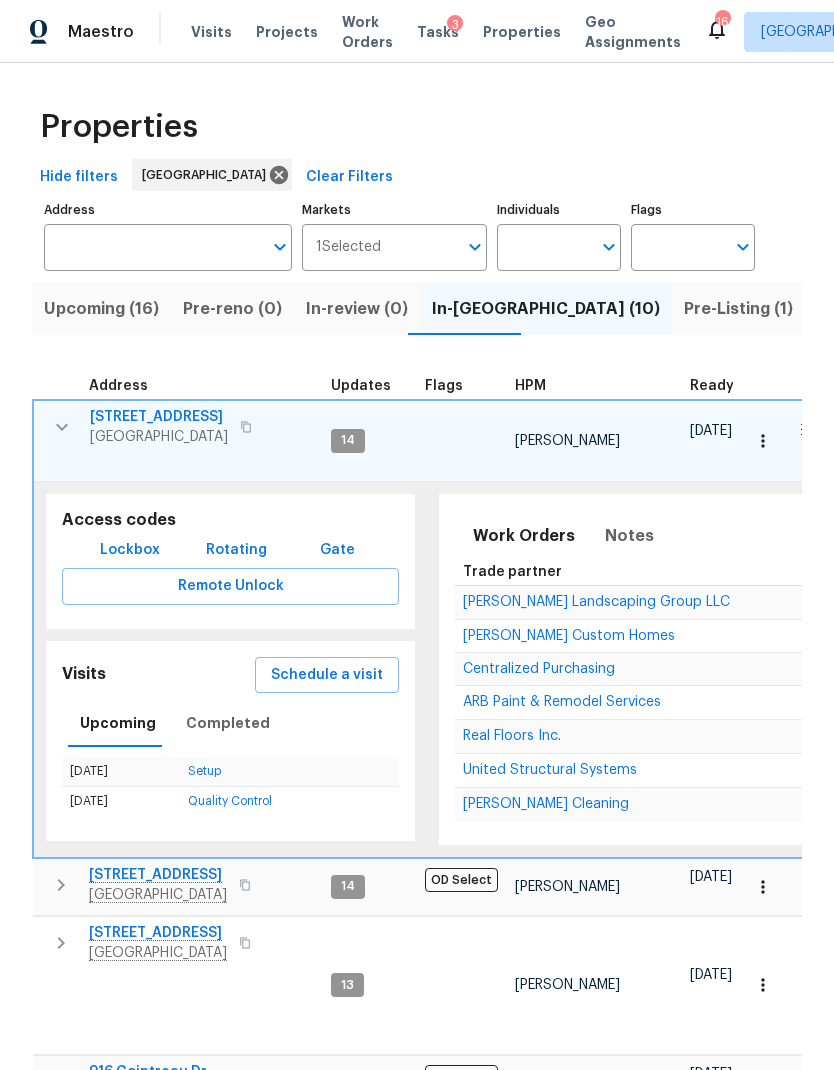 click 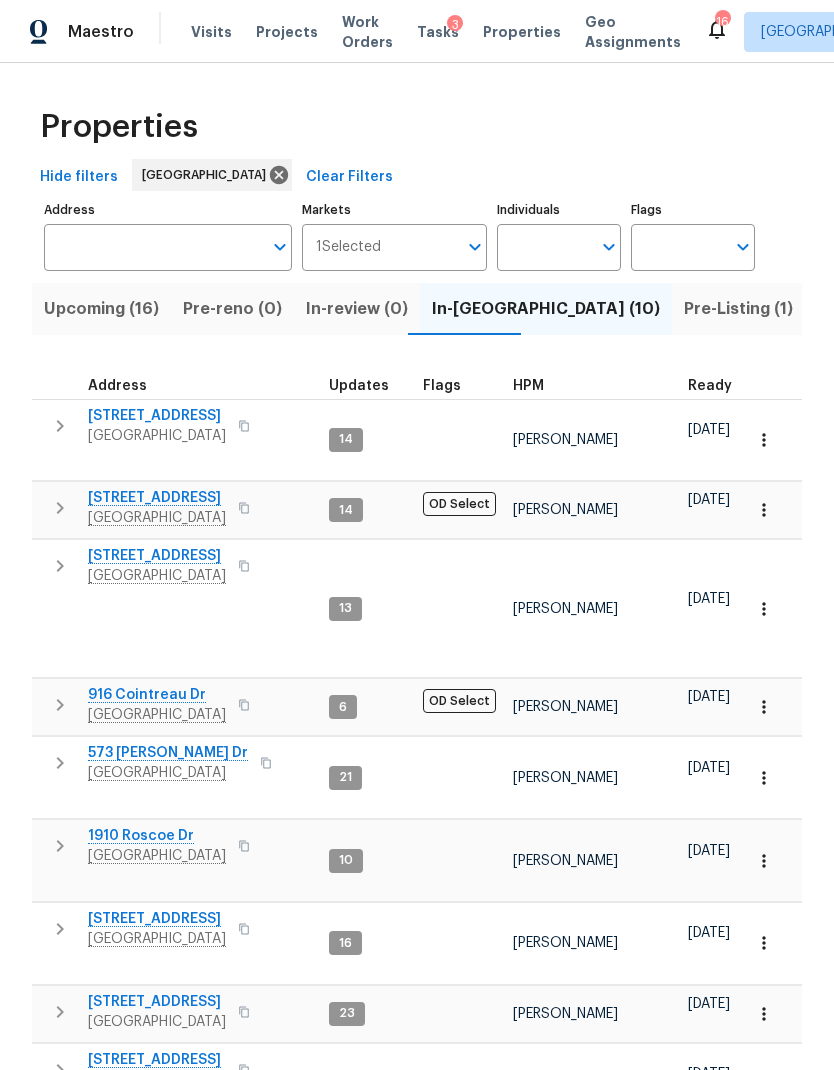 scroll, scrollTop: 16, scrollLeft: 0, axis: vertical 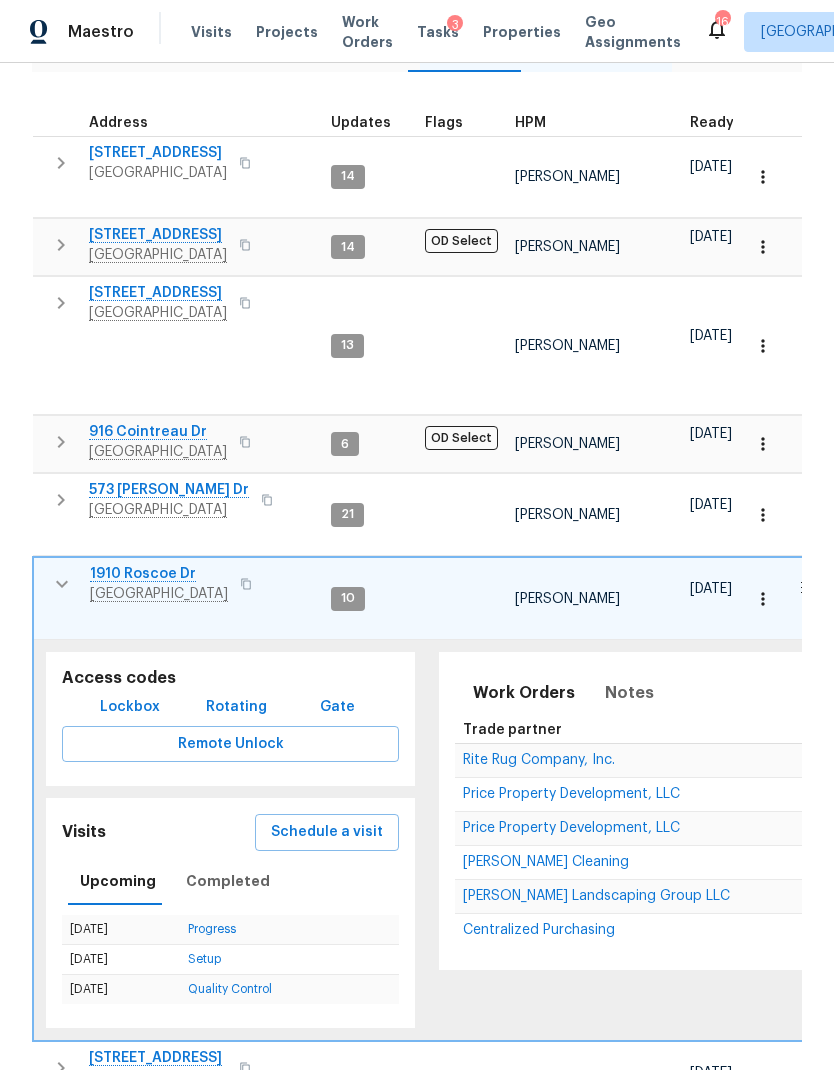 click on "Price Property Development, LLC" at bounding box center (571, 828) 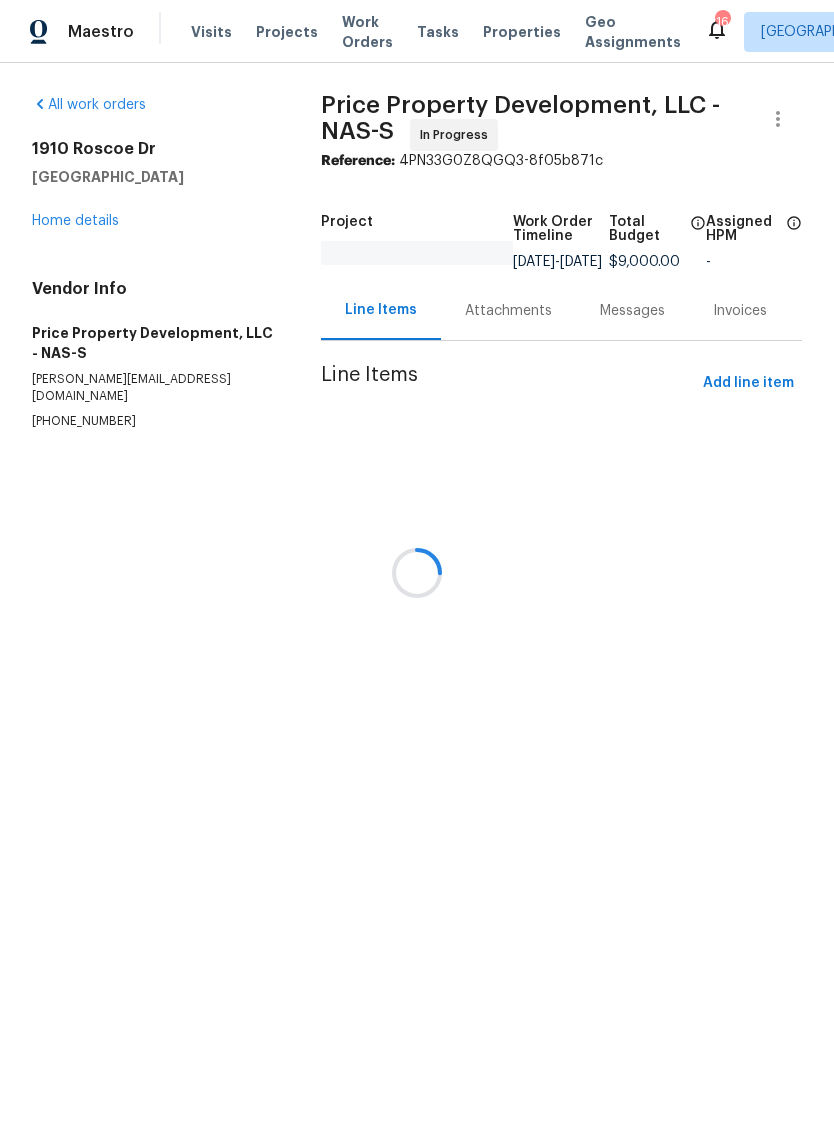 scroll, scrollTop: 0, scrollLeft: 0, axis: both 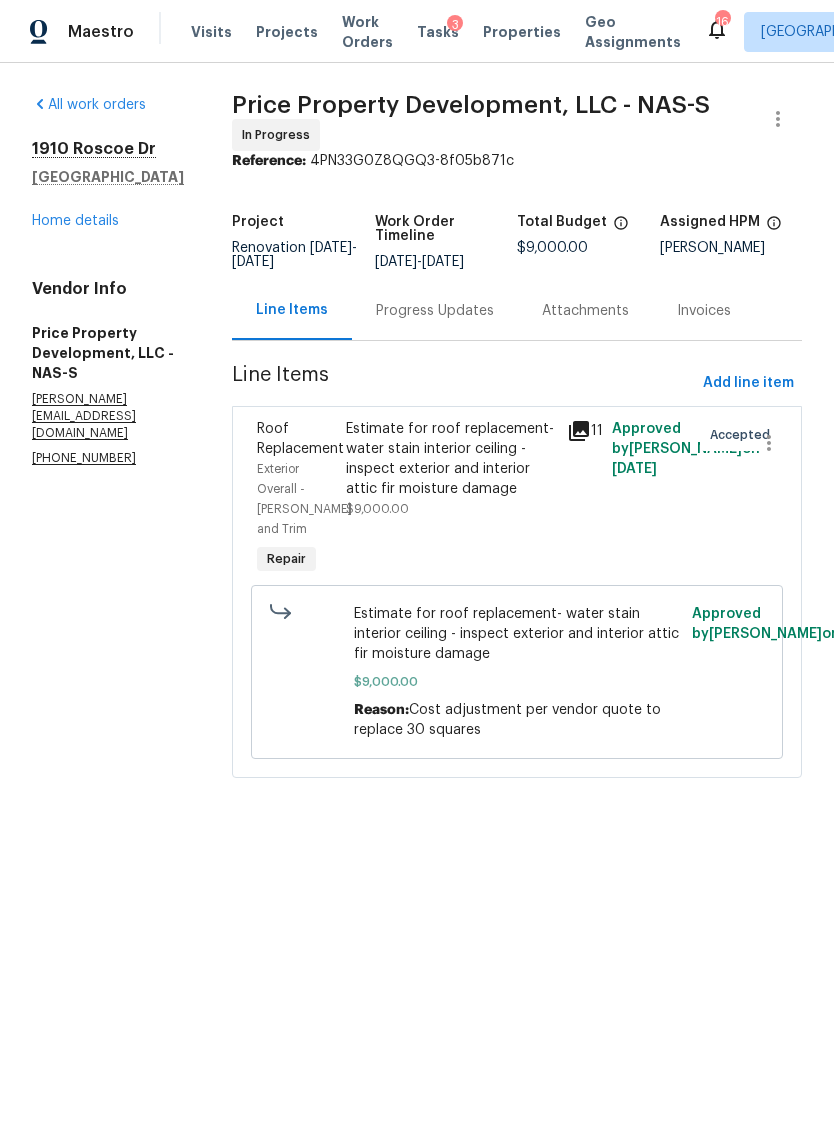 click on "Progress Updates" at bounding box center [435, 311] 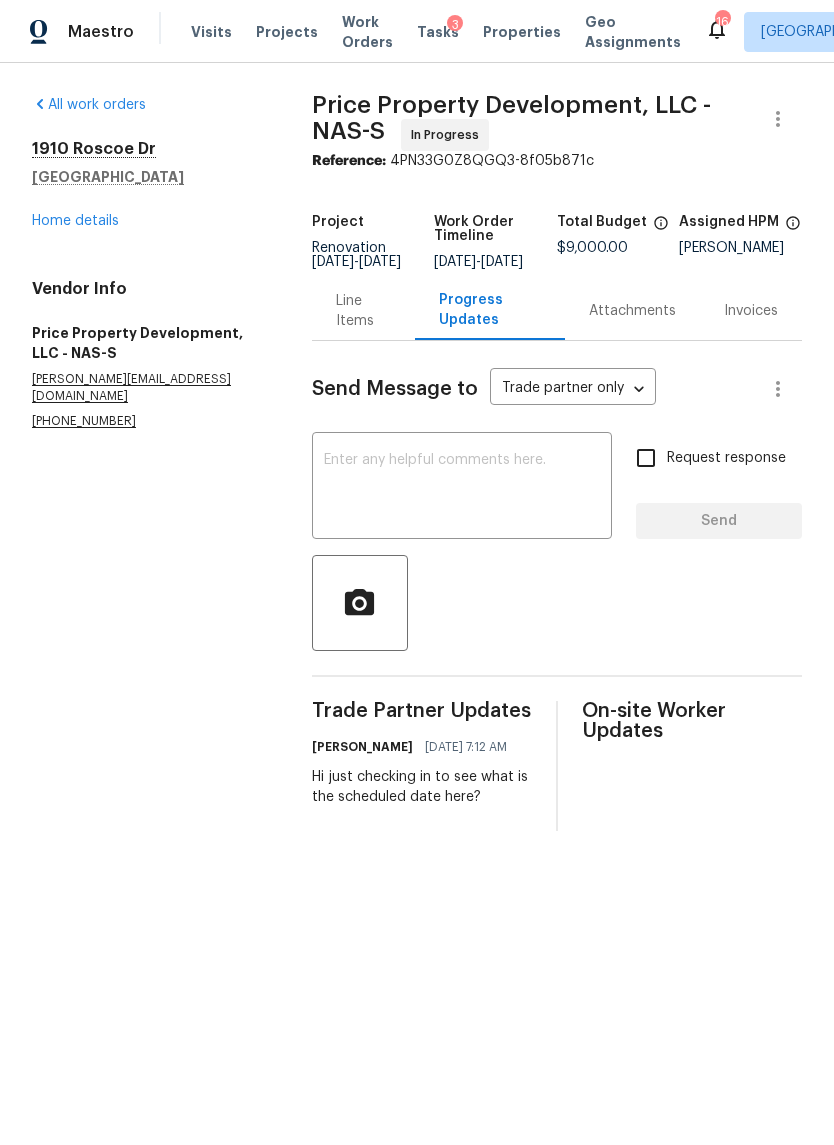 click on "Home details" at bounding box center (75, 221) 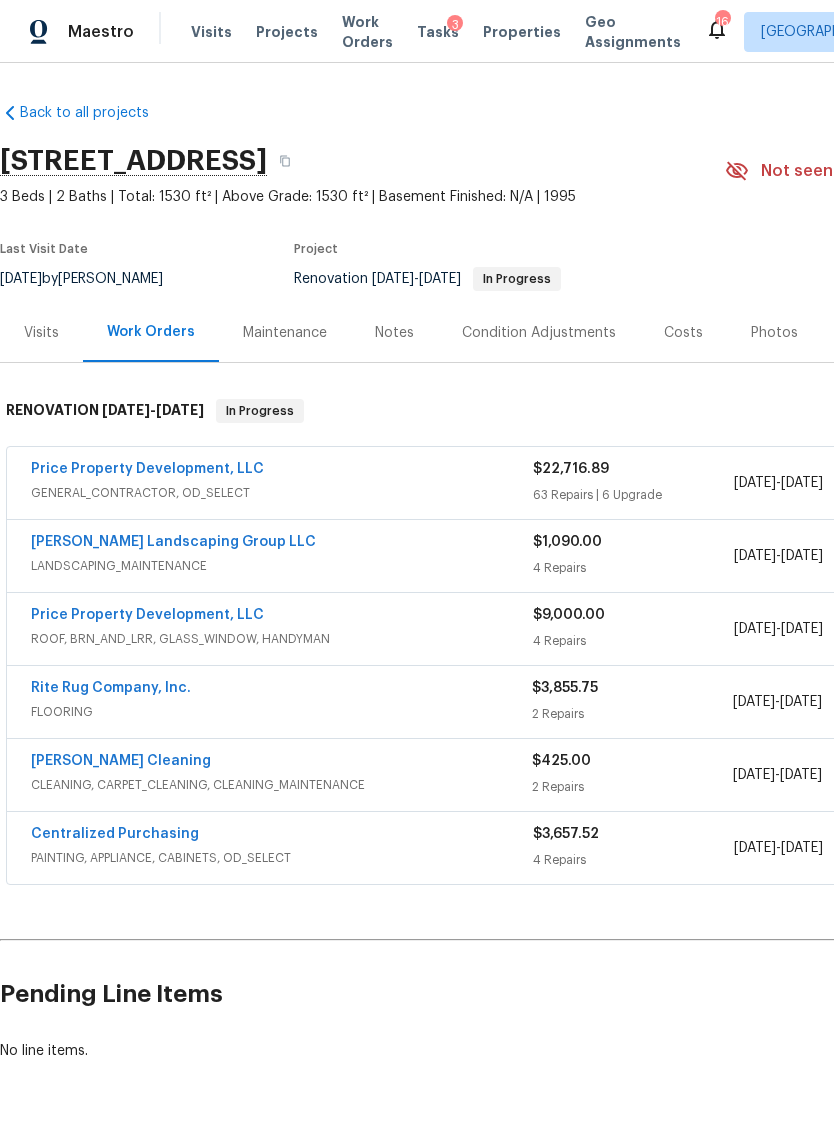 click on "Price Property Development, LLC" at bounding box center (147, 469) 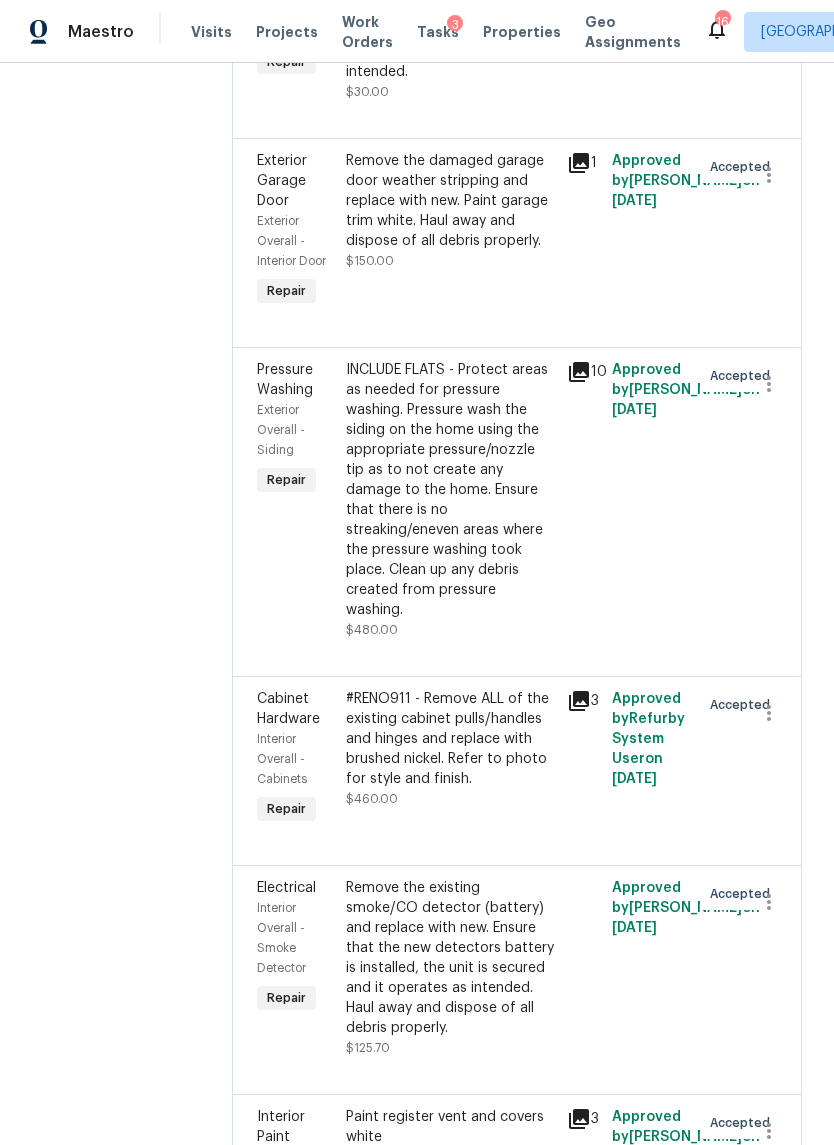 scroll, scrollTop: 13593, scrollLeft: 0, axis: vertical 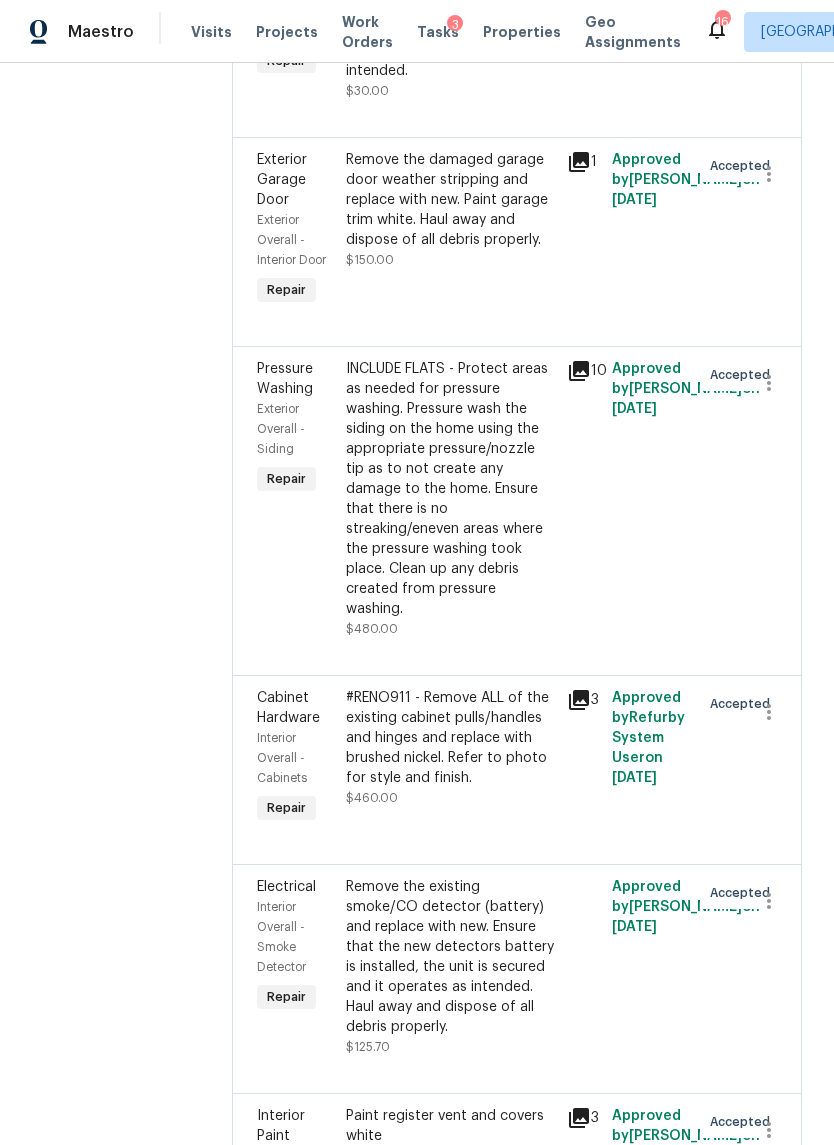 click 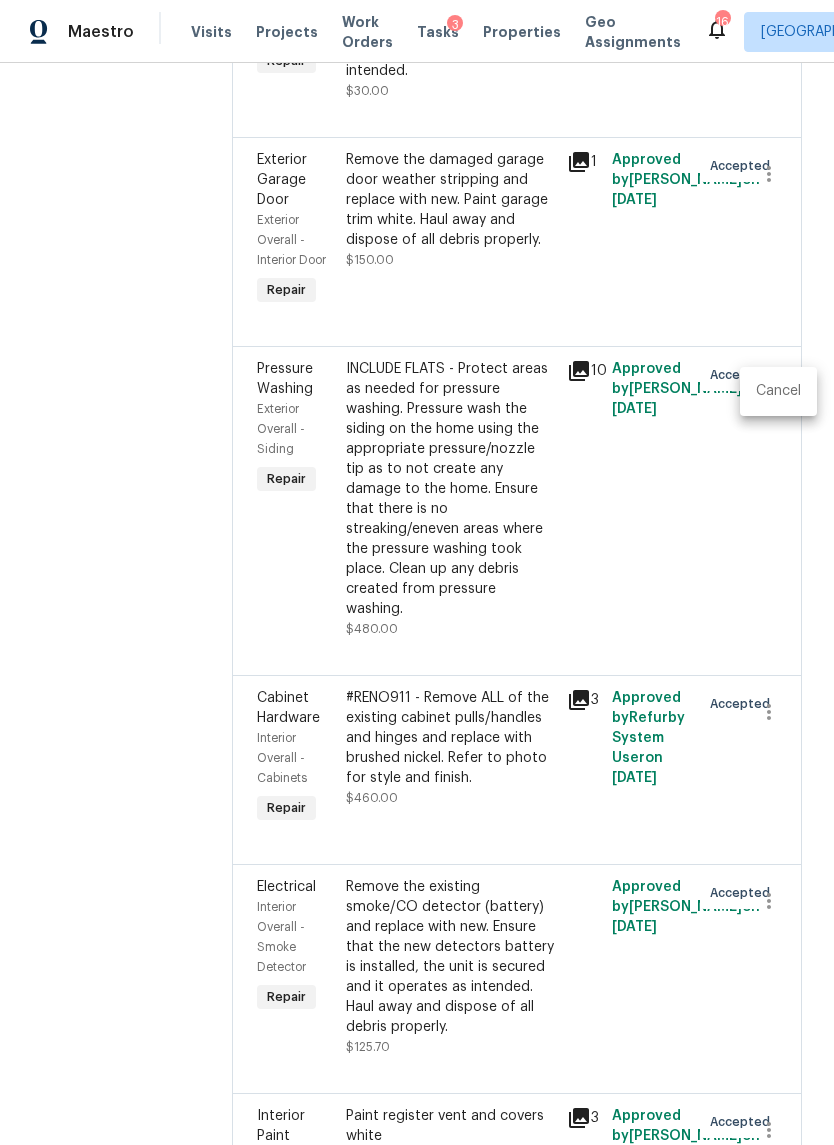 click on "Cancel" at bounding box center [778, 391] 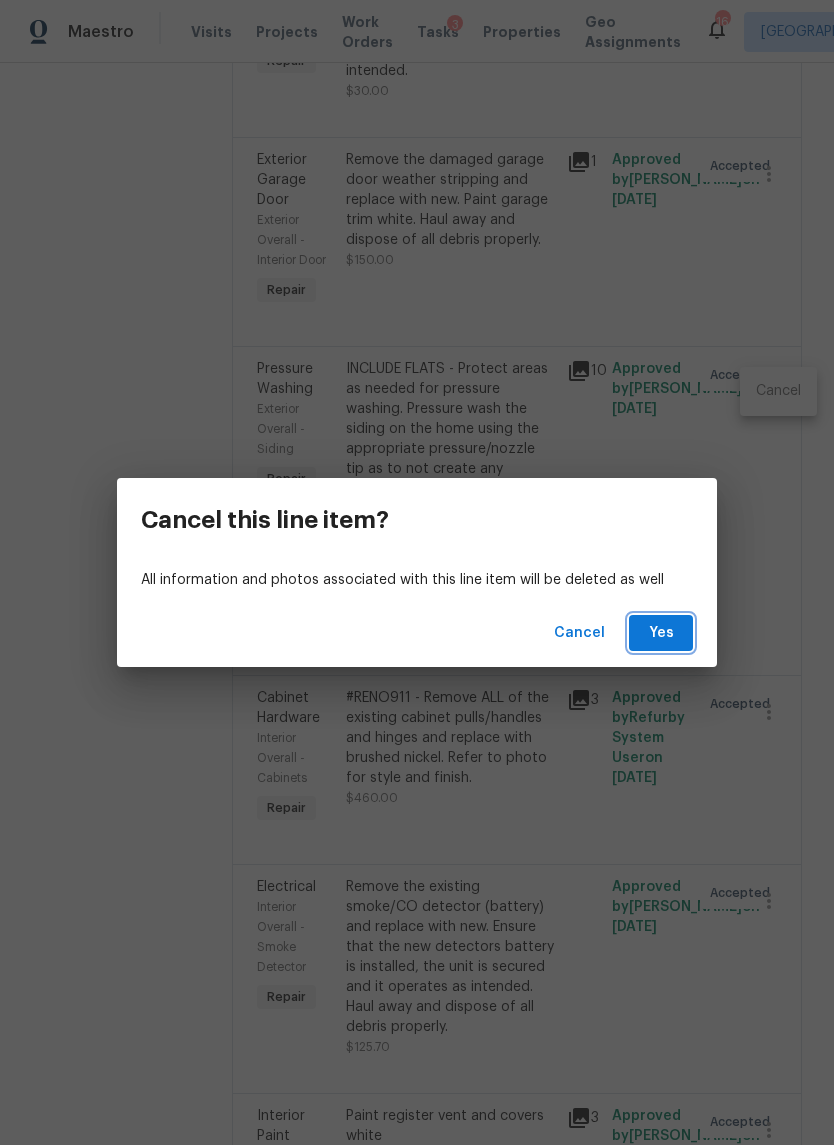click on "Yes" at bounding box center (661, 633) 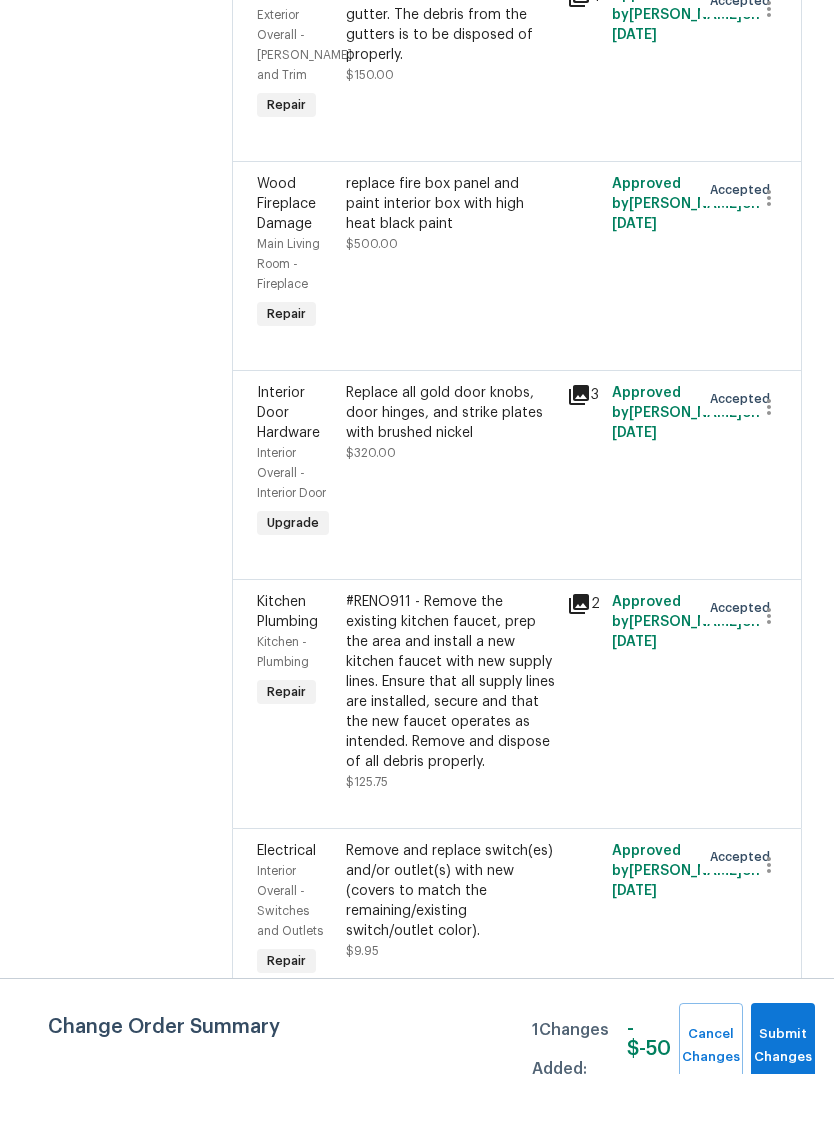 scroll, scrollTop: 16168, scrollLeft: 0, axis: vertical 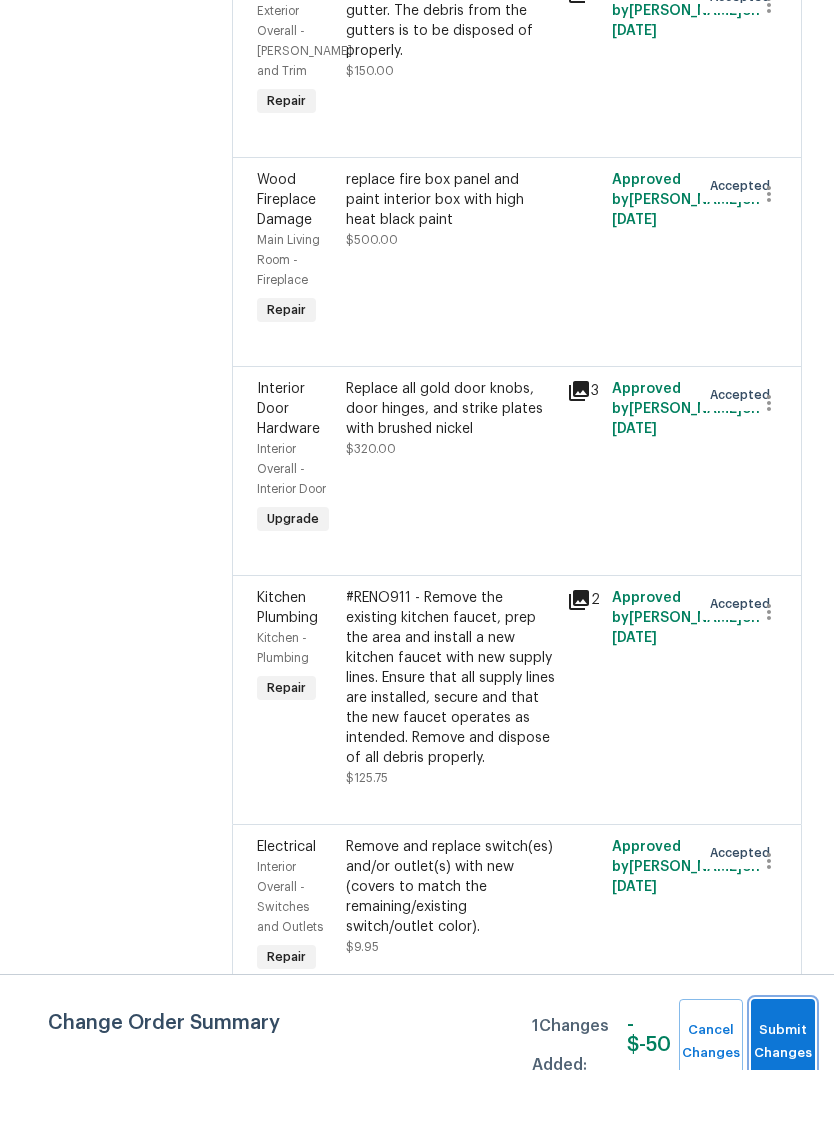 click on "Submit Changes" at bounding box center (783, 1117) 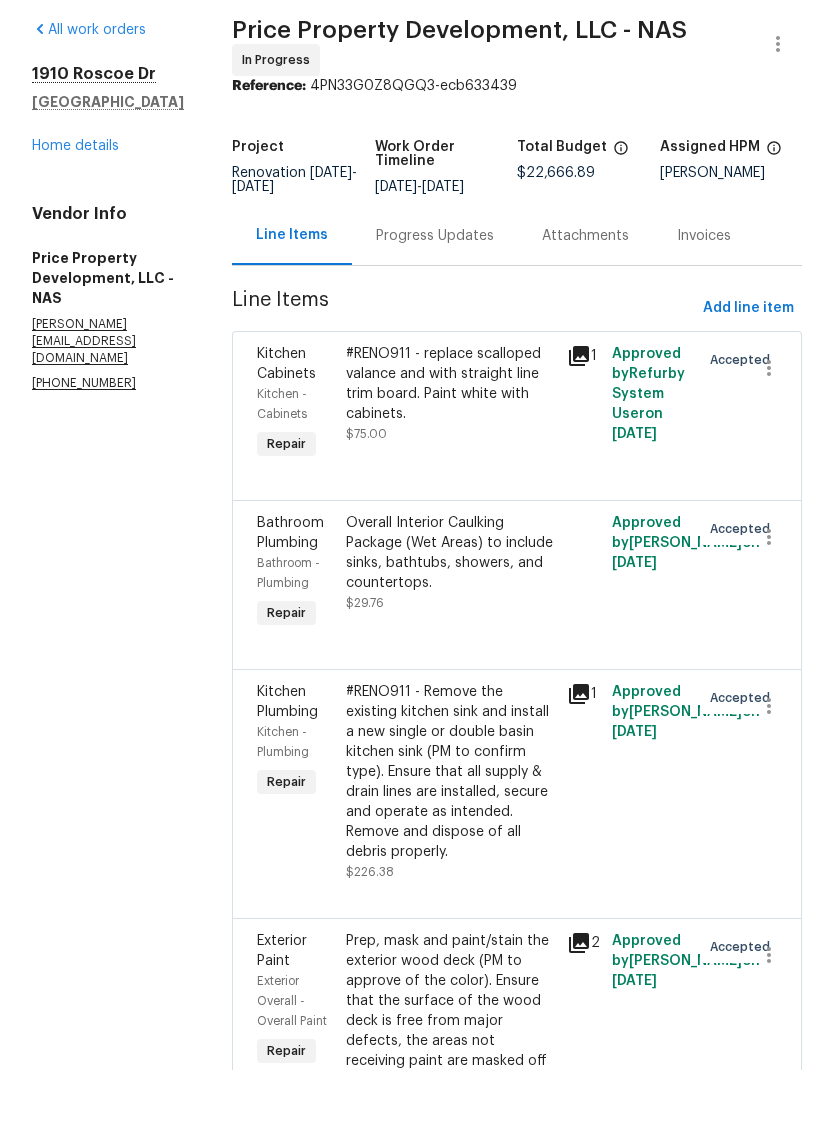 scroll, scrollTop: 0, scrollLeft: 0, axis: both 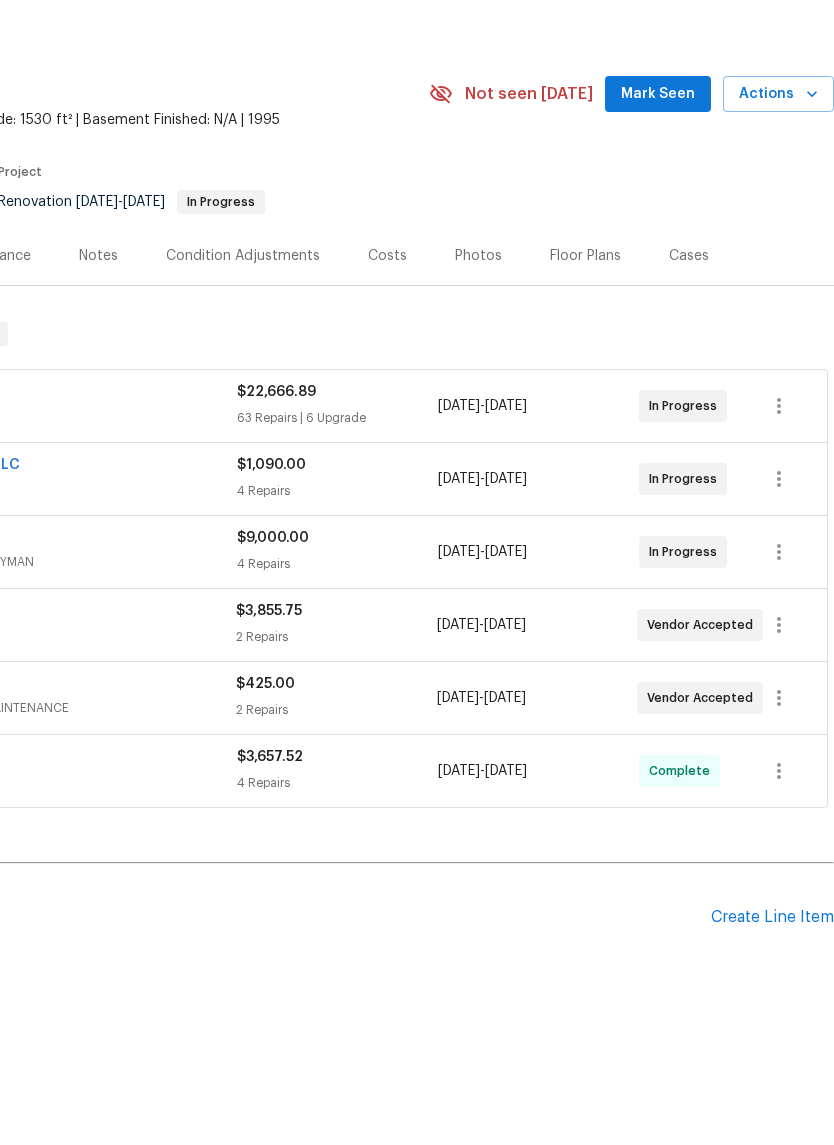 click on "Create Line Item" at bounding box center (772, 992) 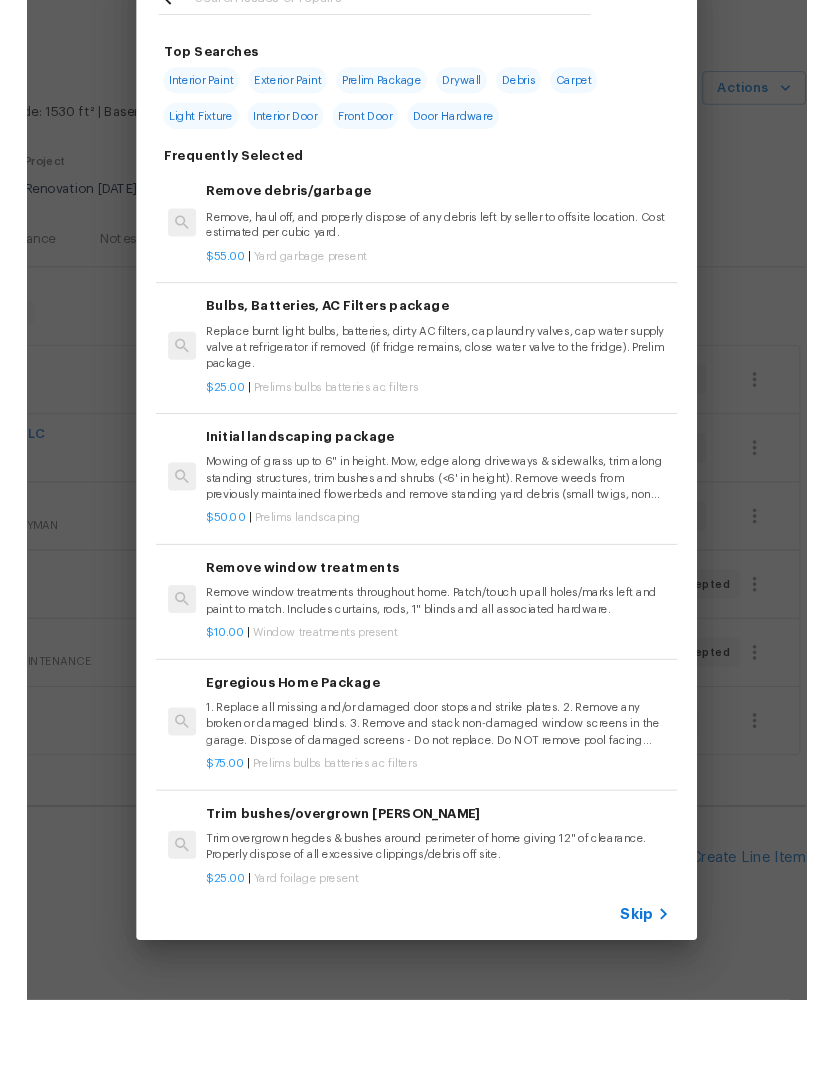 scroll, scrollTop: 0, scrollLeft: 0, axis: both 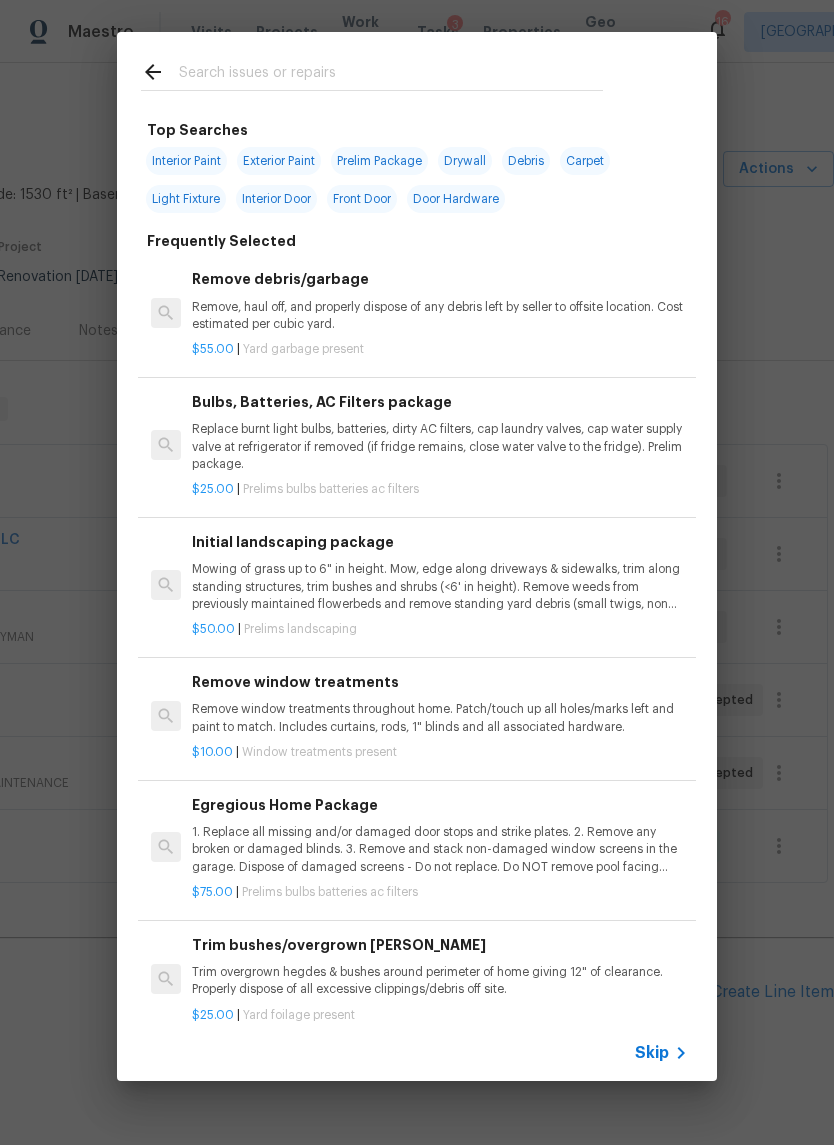 click at bounding box center (391, 75) 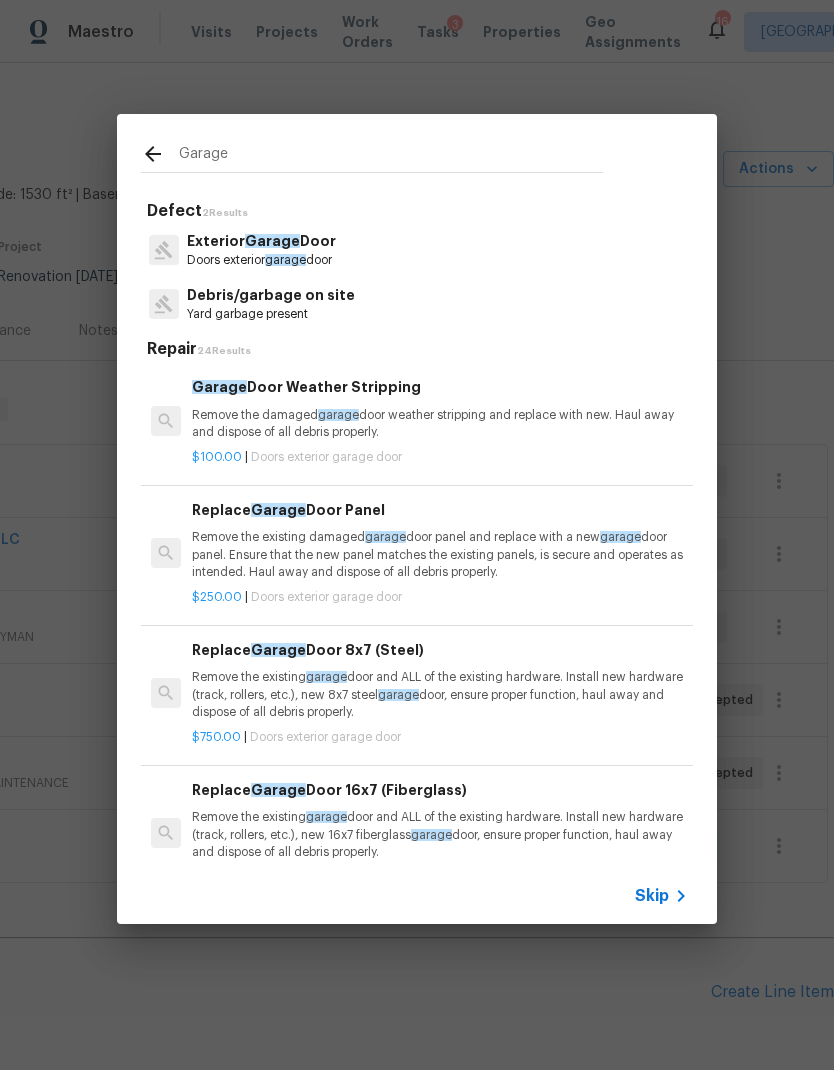 type on "Garage" 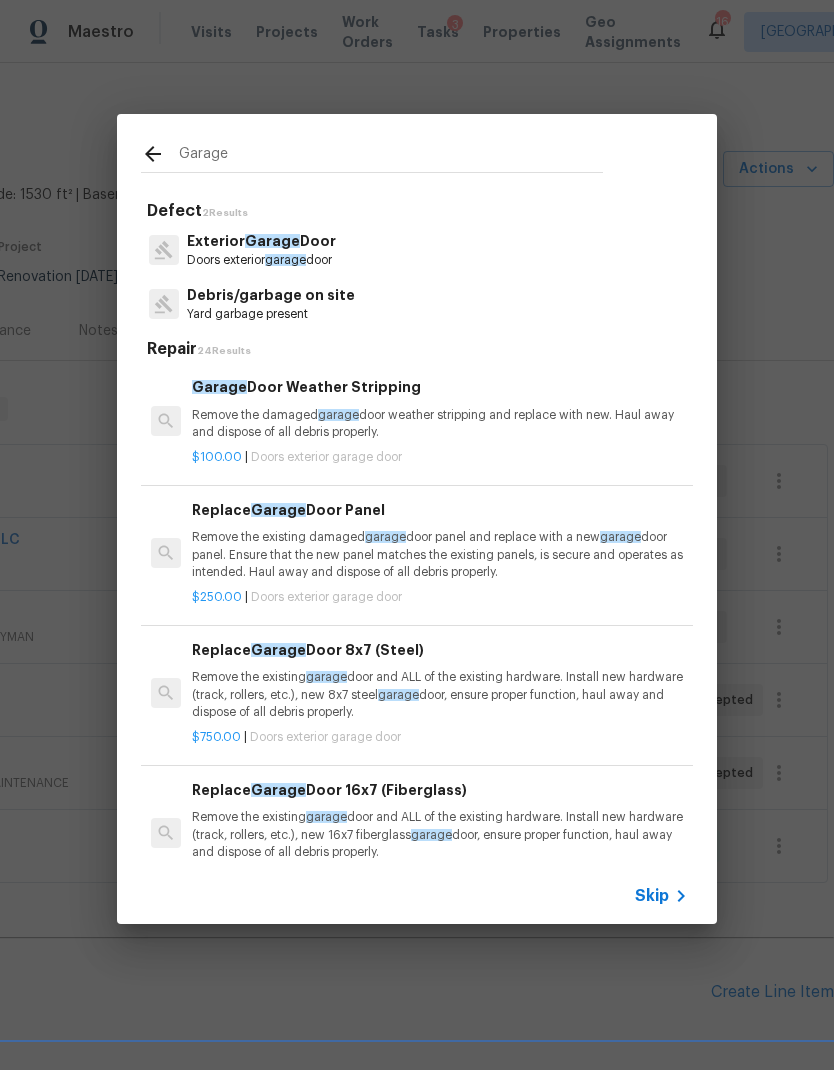 click on "Exterior  Garage  Door Doors exterior  garage  door" at bounding box center (417, 250) 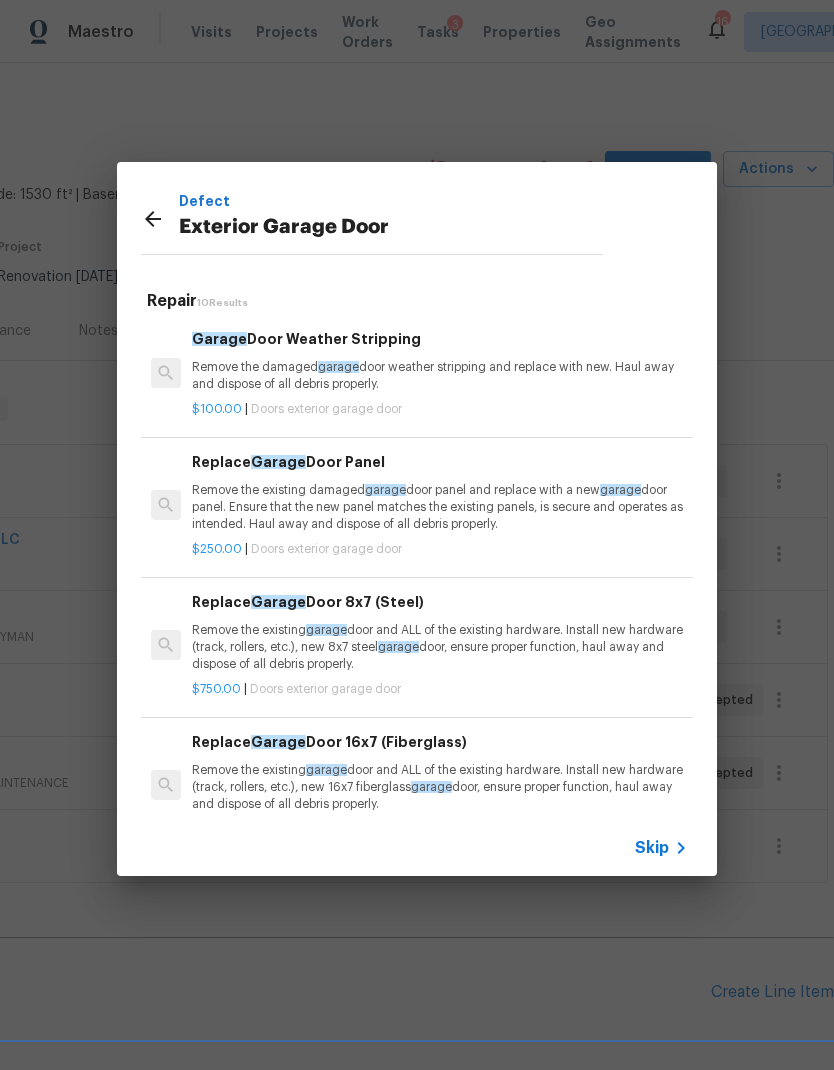 click on "Remove the existing  garage  door and ALL of the existing hardware. Install new hardware (track, rollers, etc.), new 16x7 fiberglass  garage  door, ensure proper function, haul away and dispose of all debris properly." at bounding box center [440, 787] 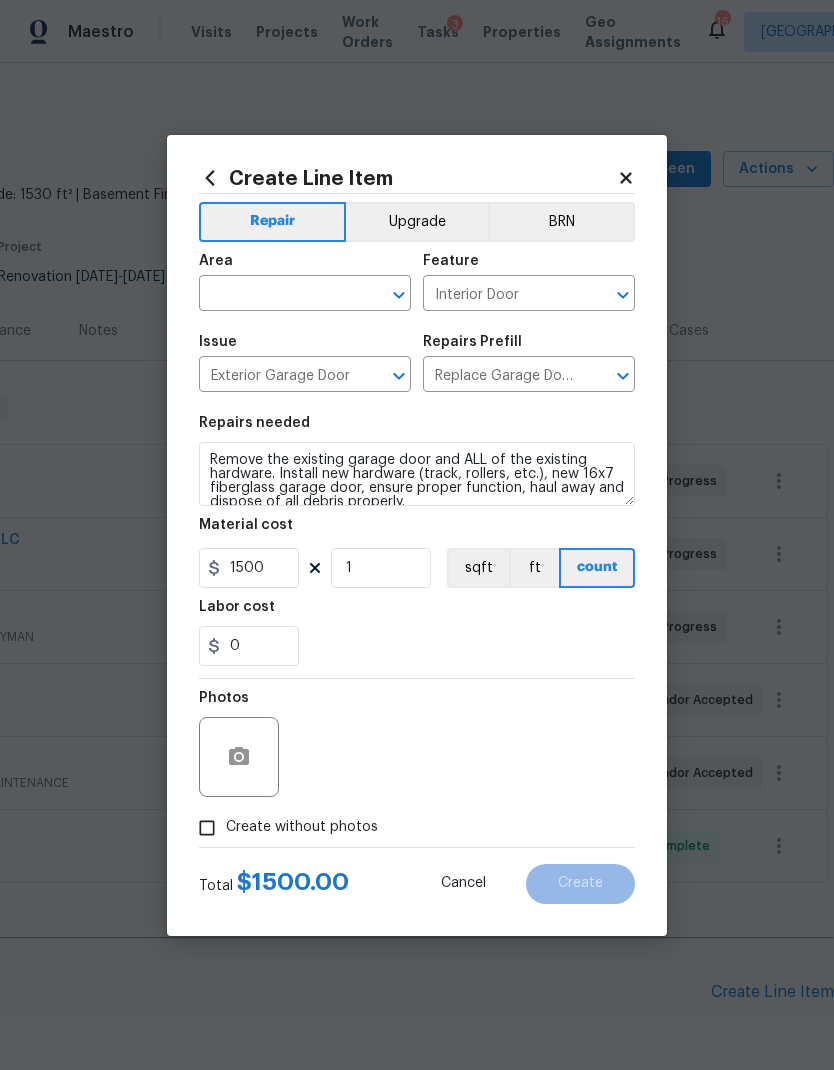 click at bounding box center (277, 295) 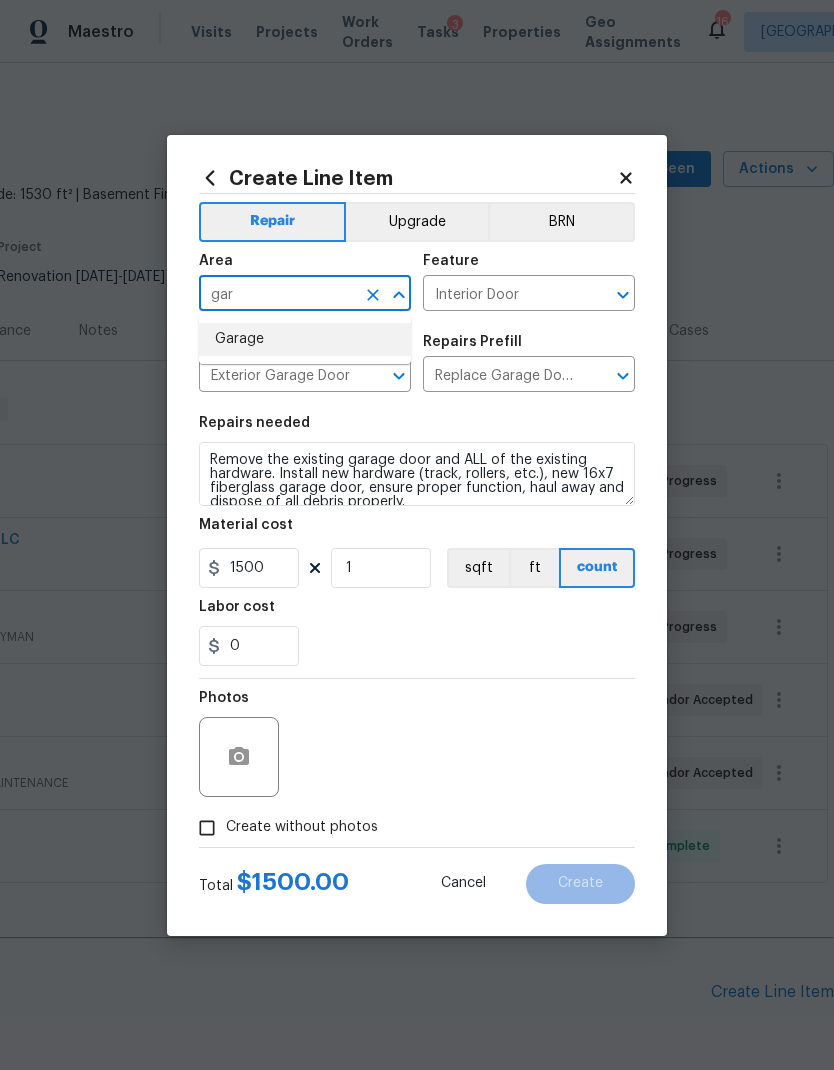 click on "Garage" at bounding box center (305, 339) 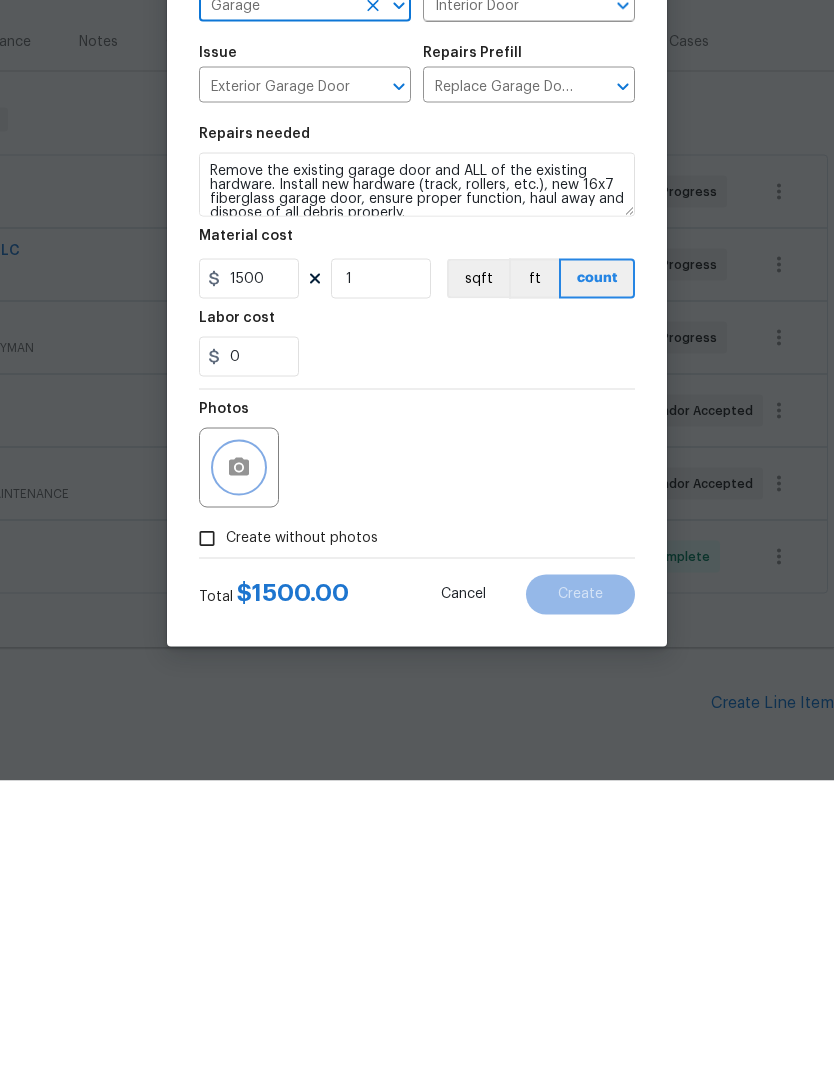 click at bounding box center (239, 757) 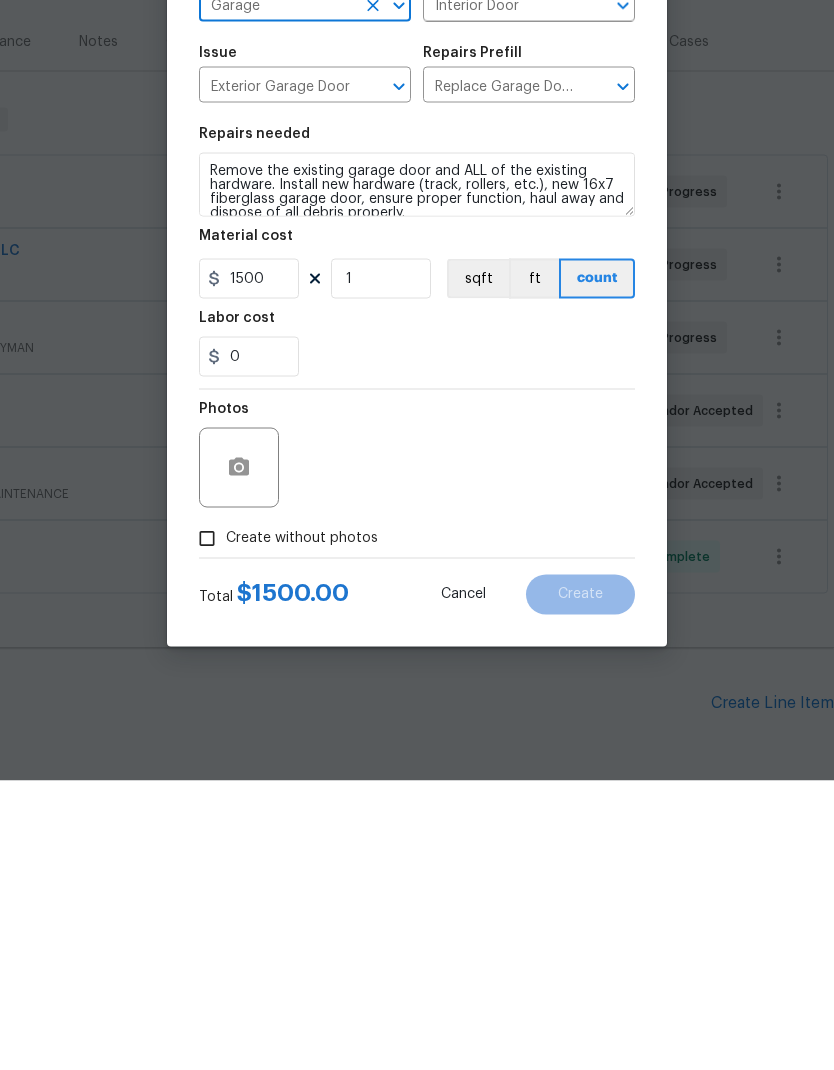 scroll, scrollTop: 80, scrollLeft: 0, axis: vertical 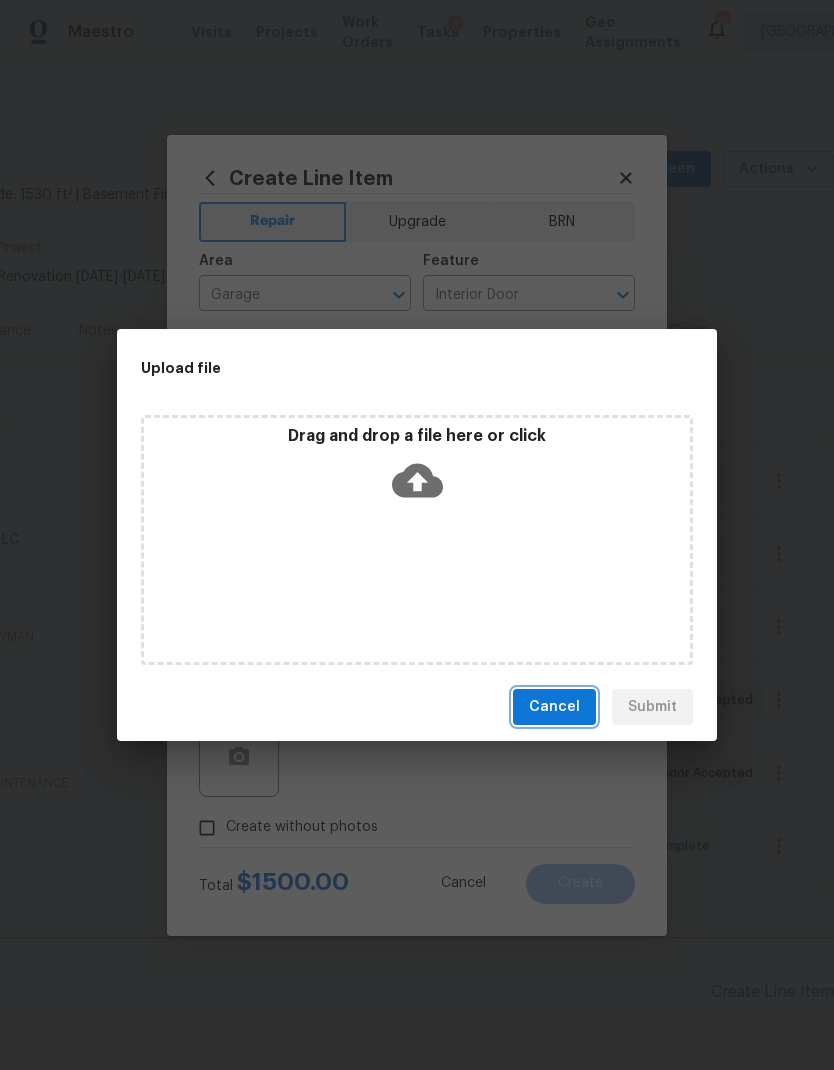click on "Cancel" at bounding box center (554, 707) 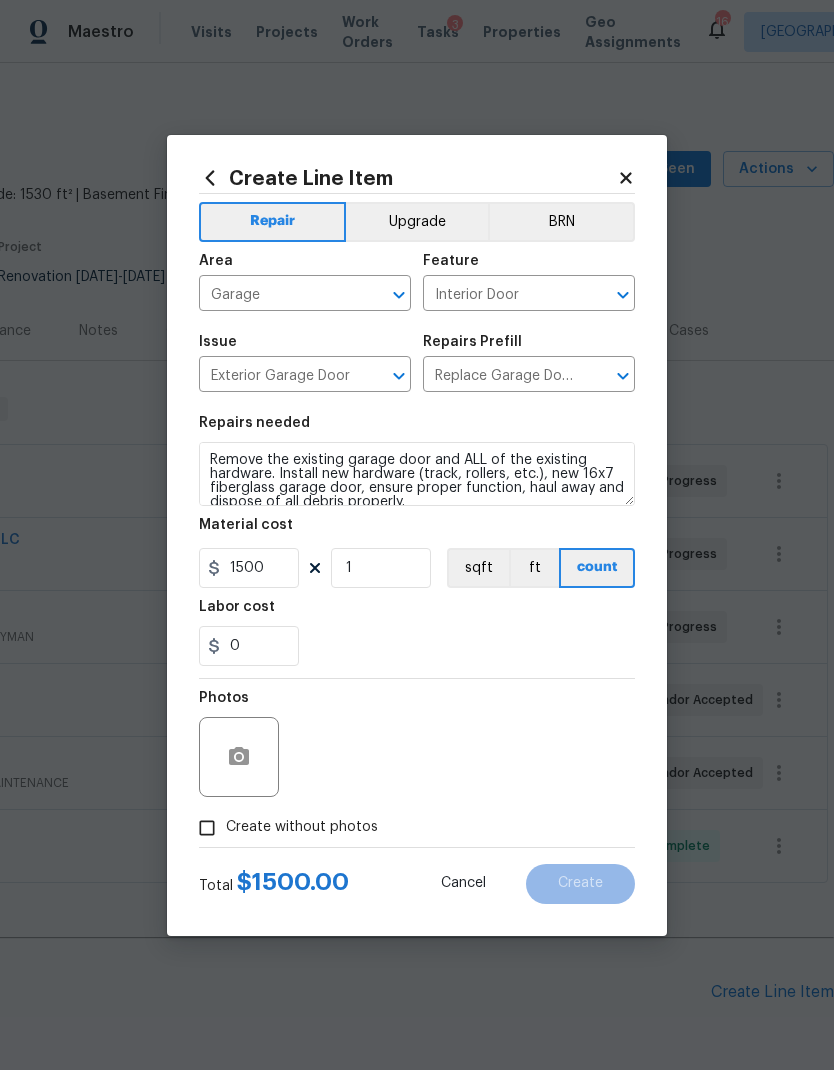 click on "Create without photos" at bounding box center (302, 827) 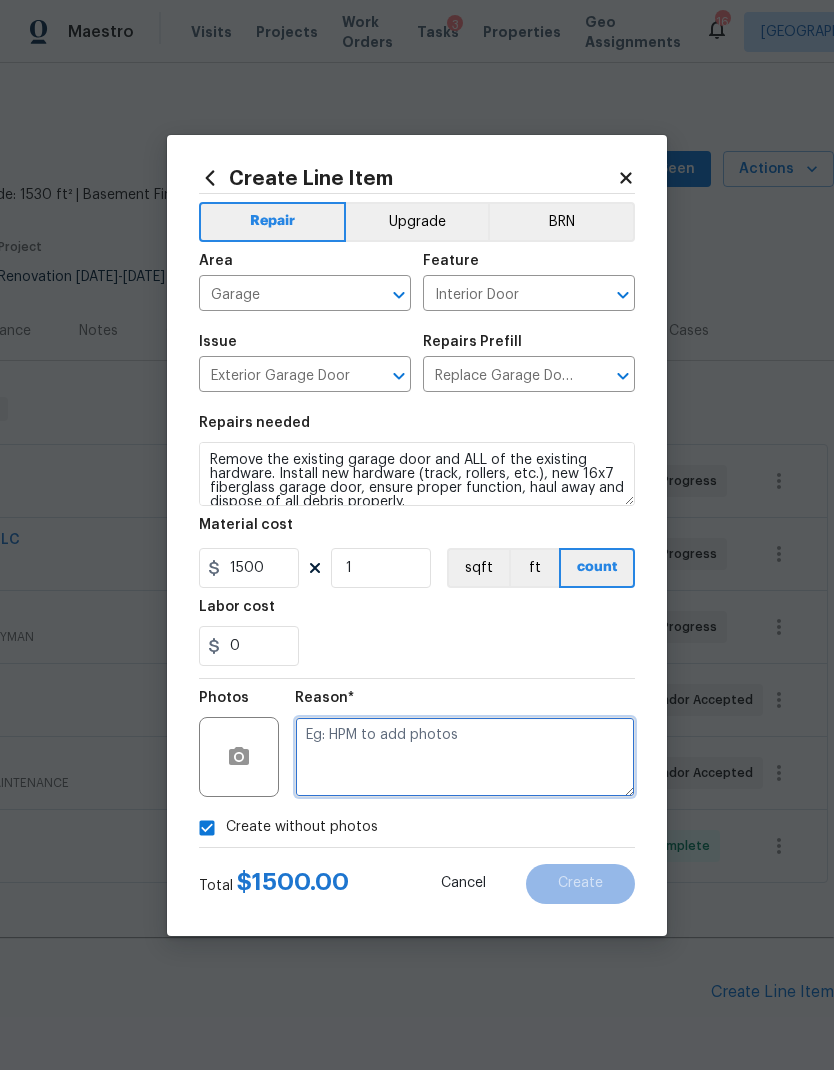 click at bounding box center [465, 757] 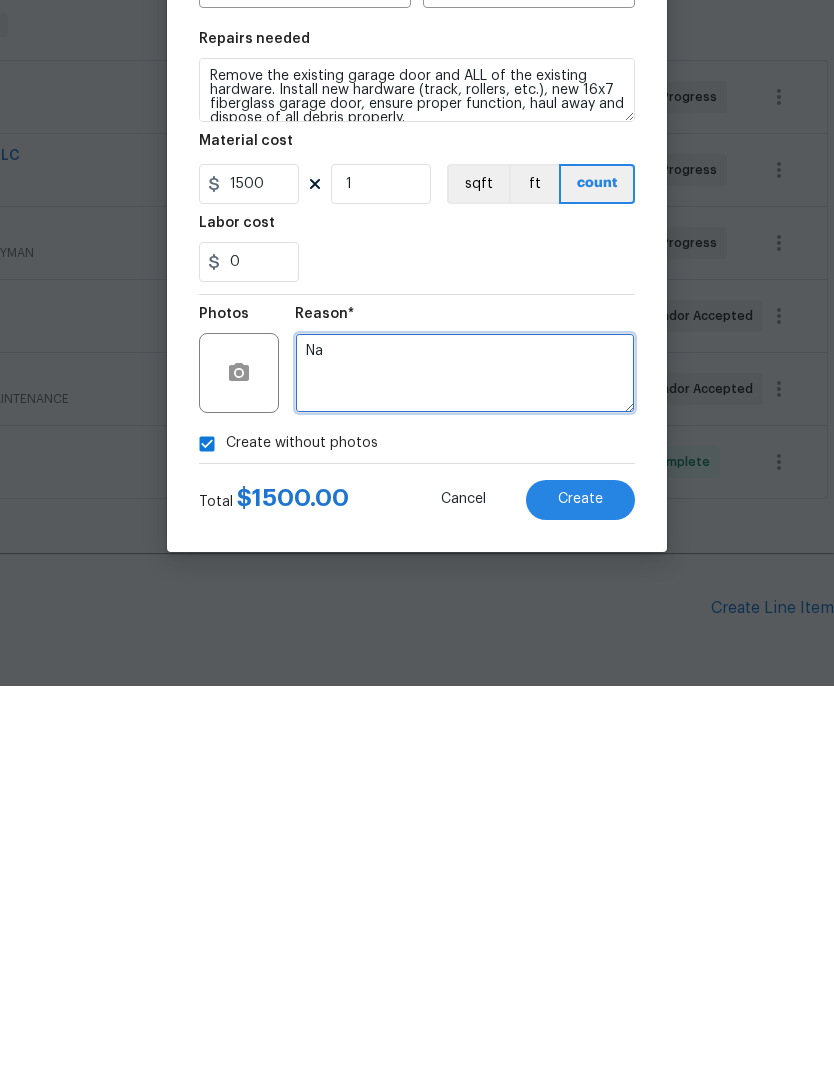 type on "Na" 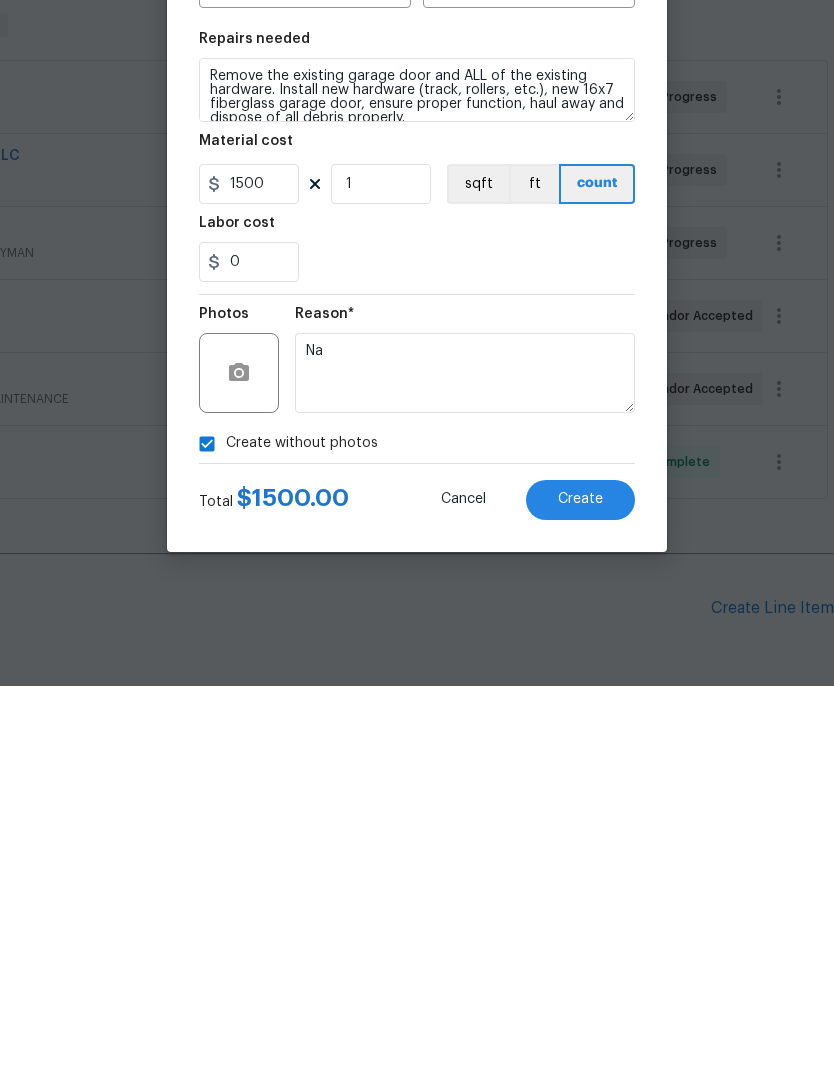 click on "Create" at bounding box center (580, 883) 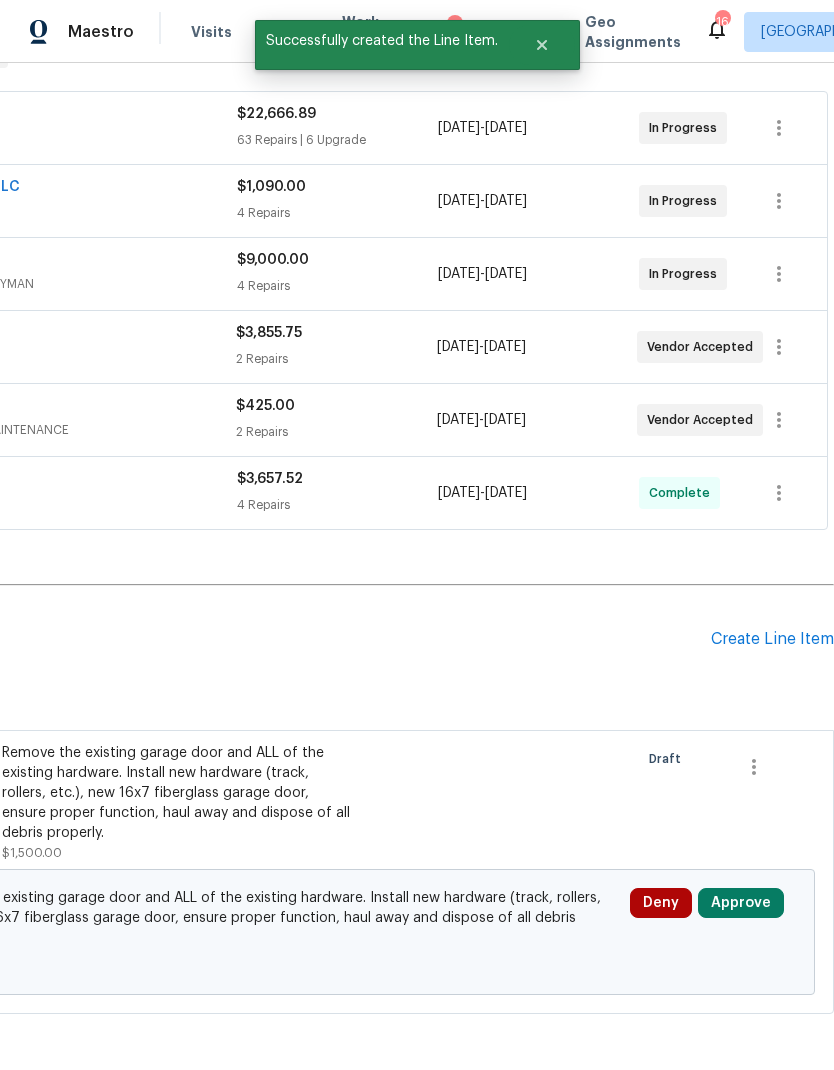 scroll, scrollTop: 355, scrollLeft: 296, axis: both 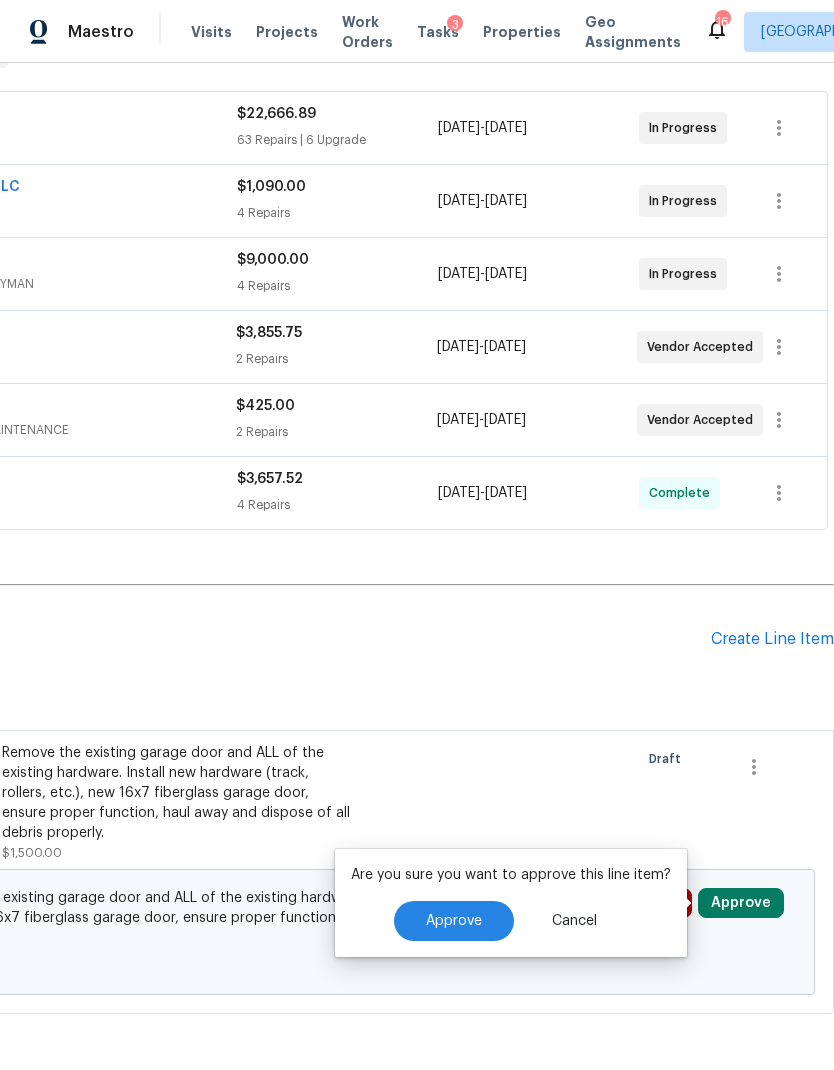click on "Approve" at bounding box center [454, 921] 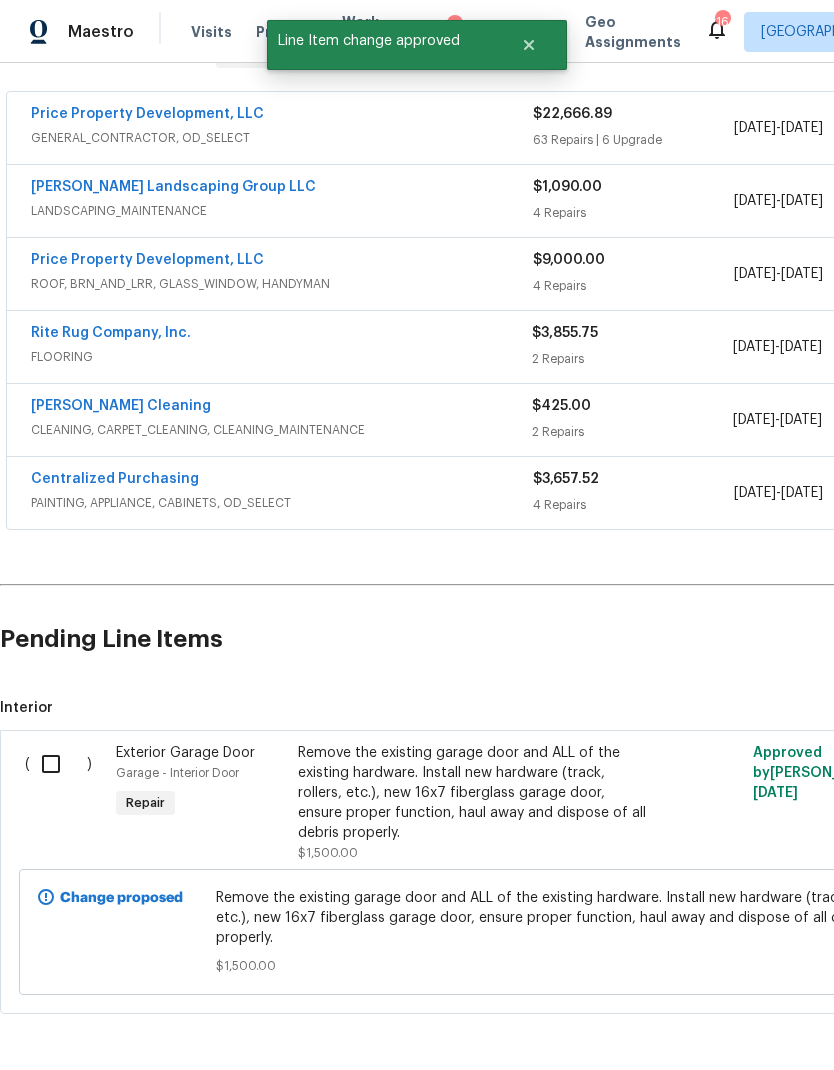 scroll, scrollTop: 355, scrollLeft: 0, axis: vertical 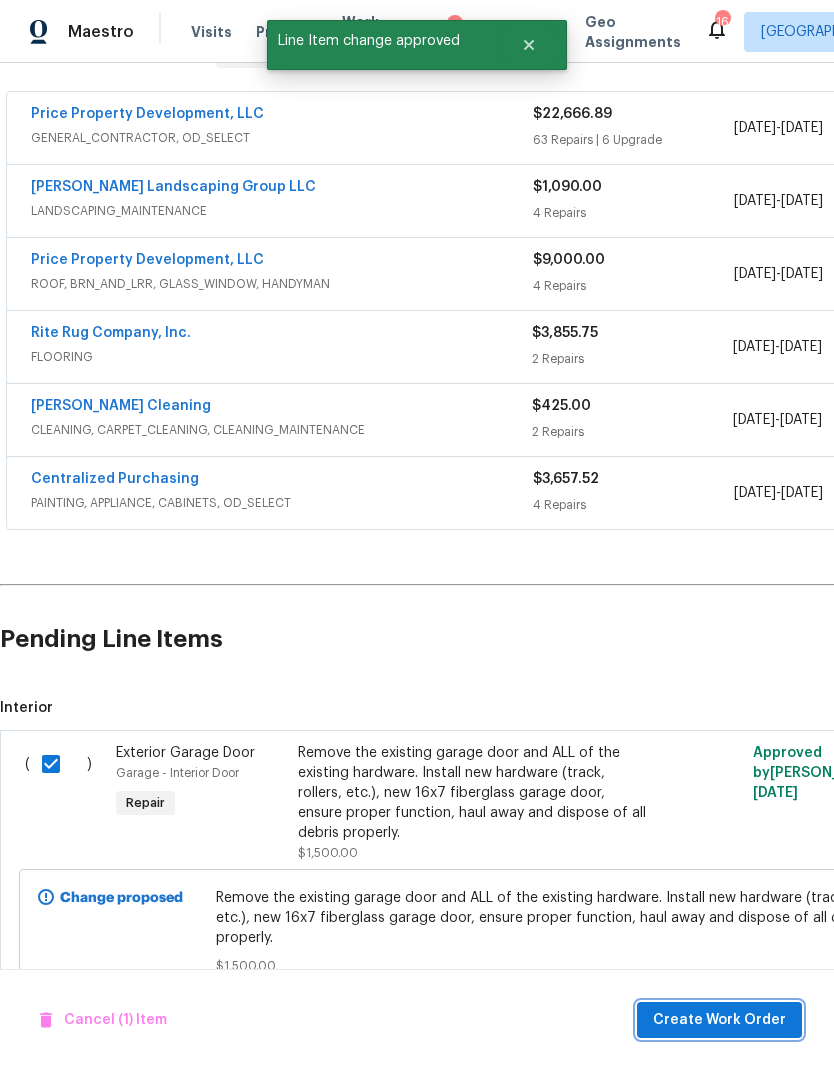 click on "Create Work Order" at bounding box center [719, 1020] 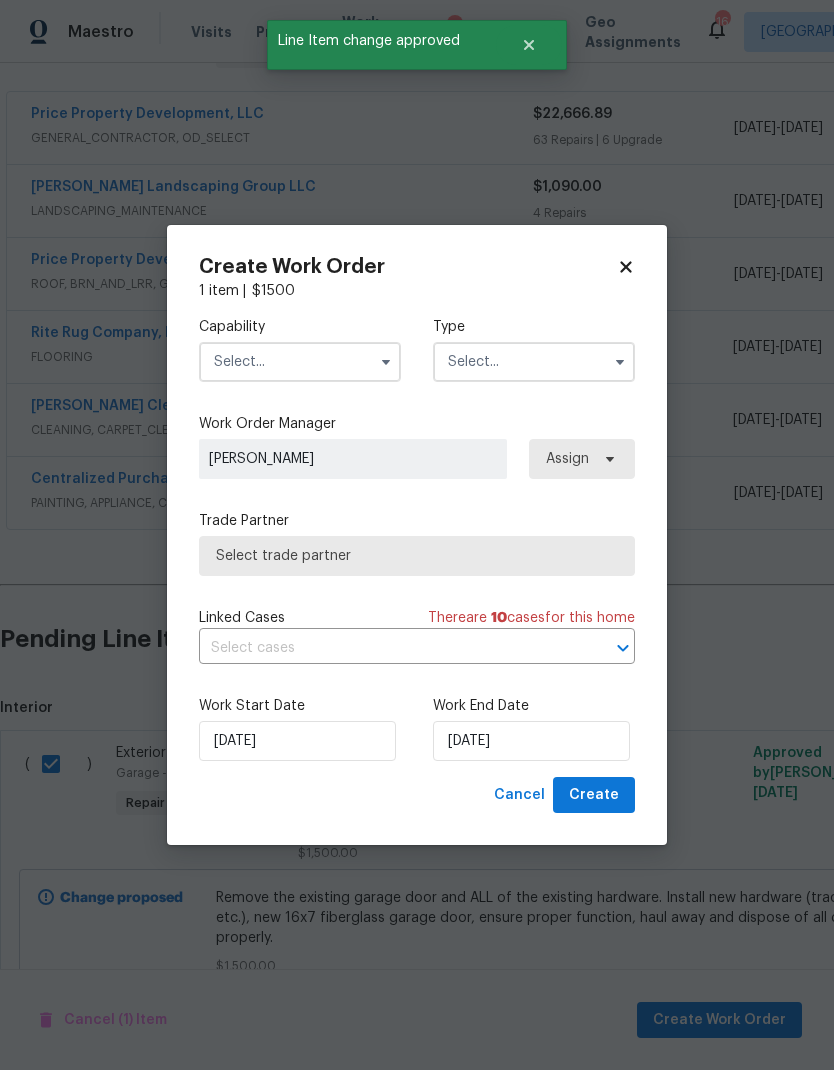 click at bounding box center [300, 362] 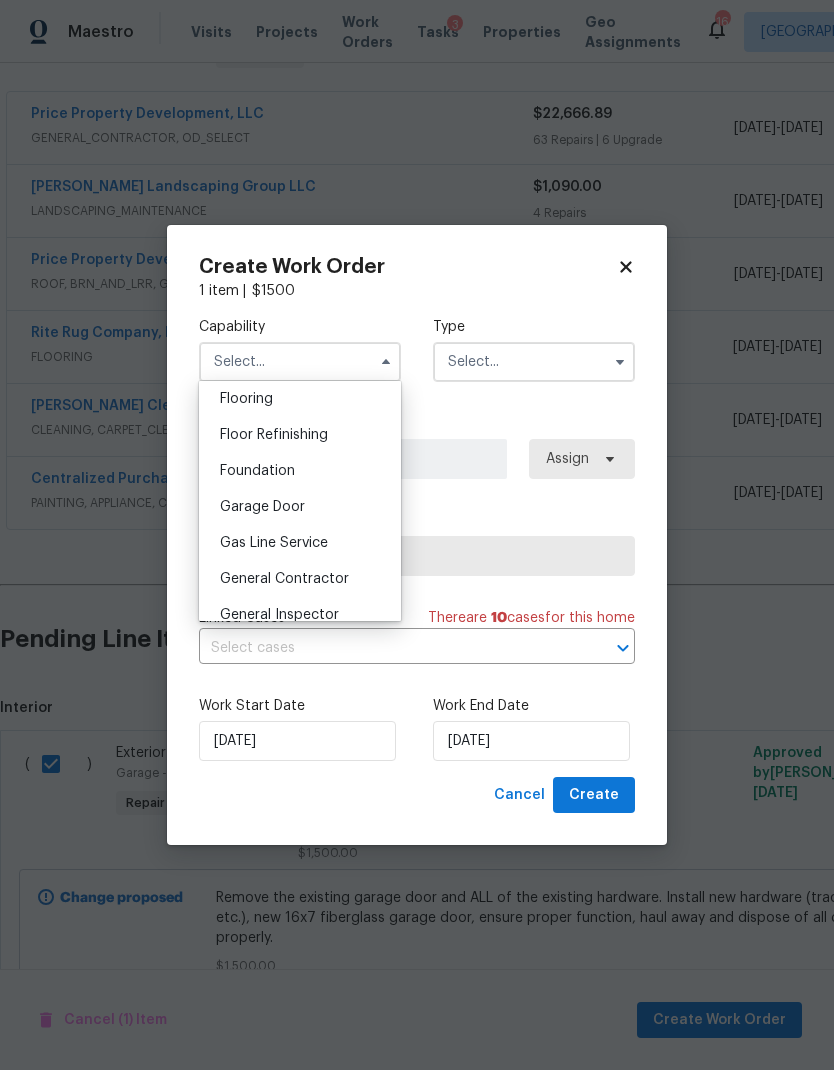 scroll, scrollTop: 782, scrollLeft: 0, axis: vertical 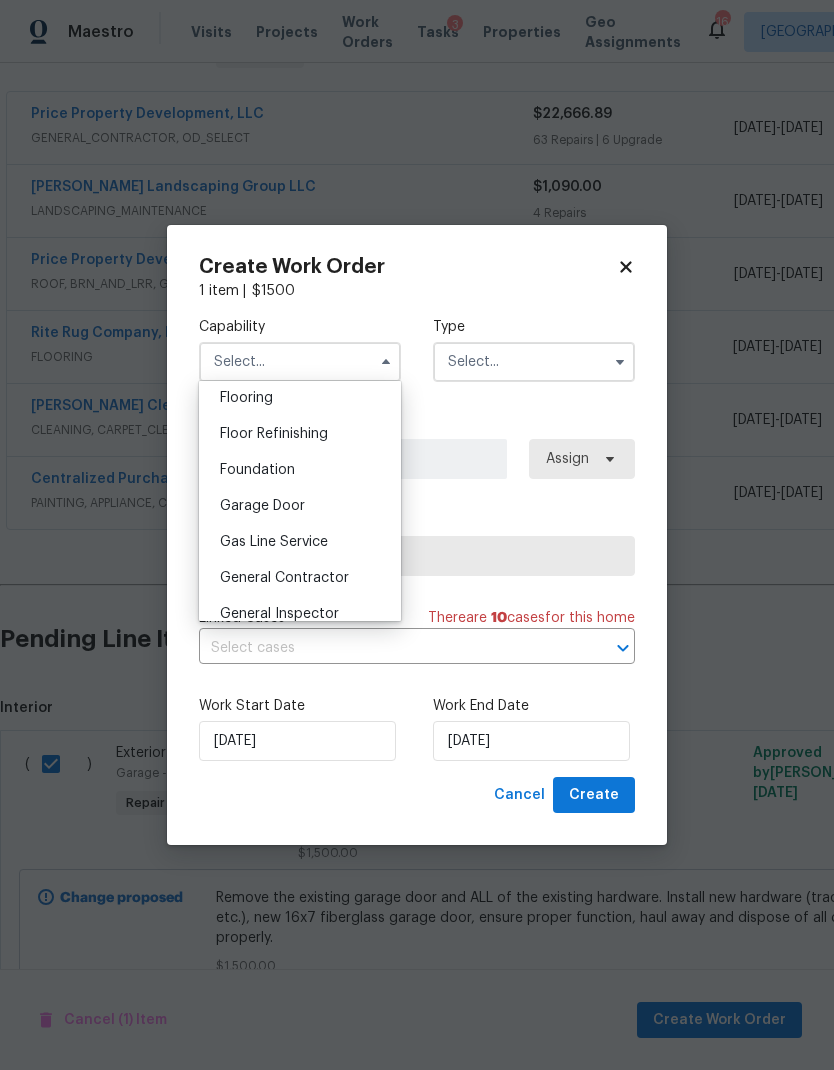 click on "Foundation" at bounding box center [300, 470] 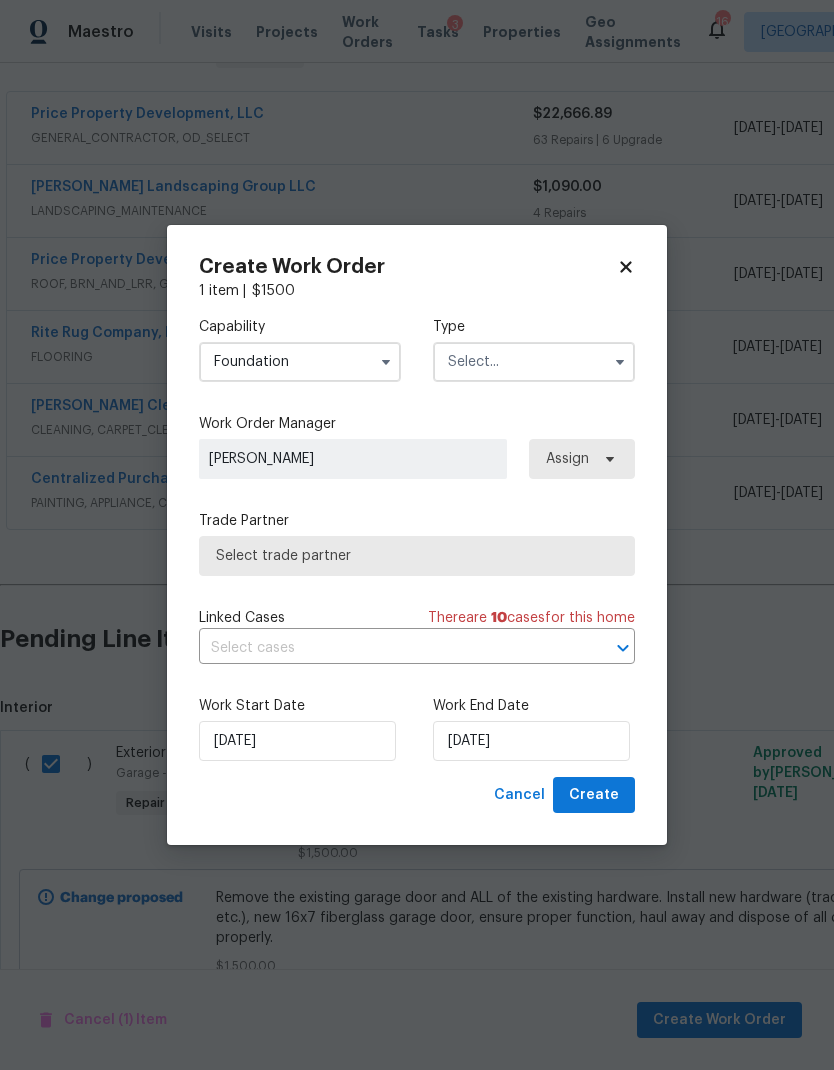 click at bounding box center [534, 362] 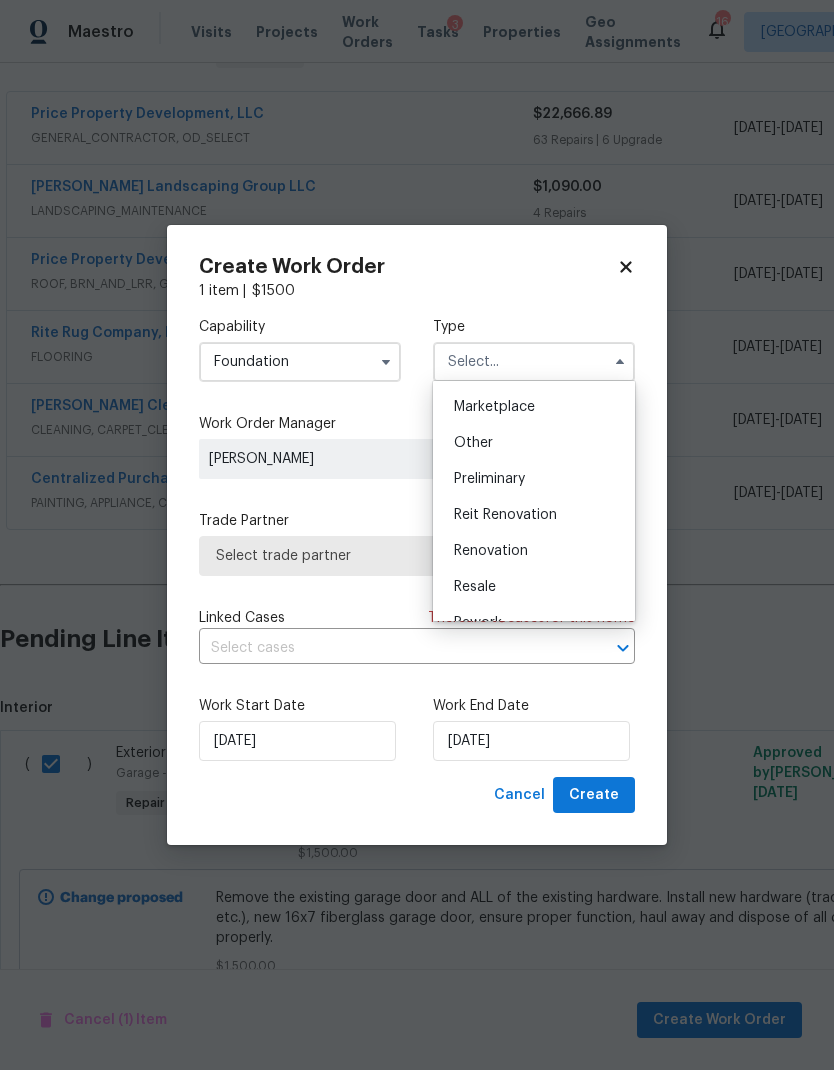 scroll, scrollTop: 356, scrollLeft: 0, axis: vertical 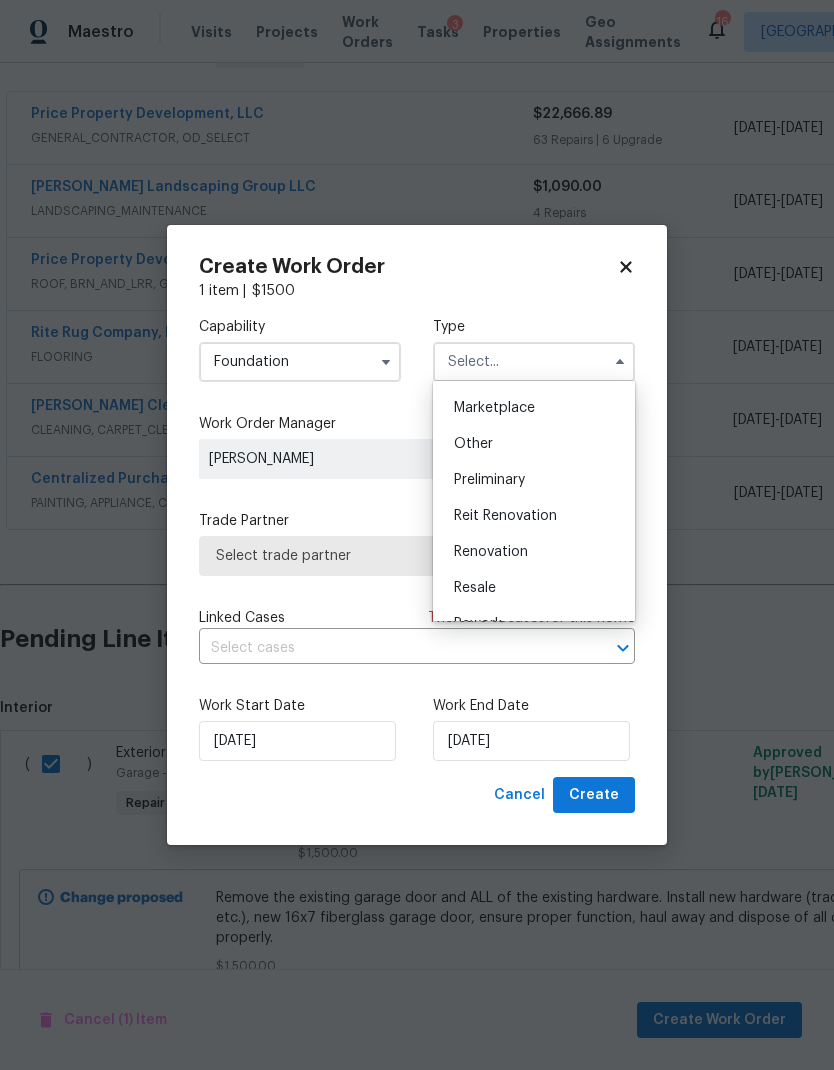click on "Renovation" at bounding box center [534, 552] 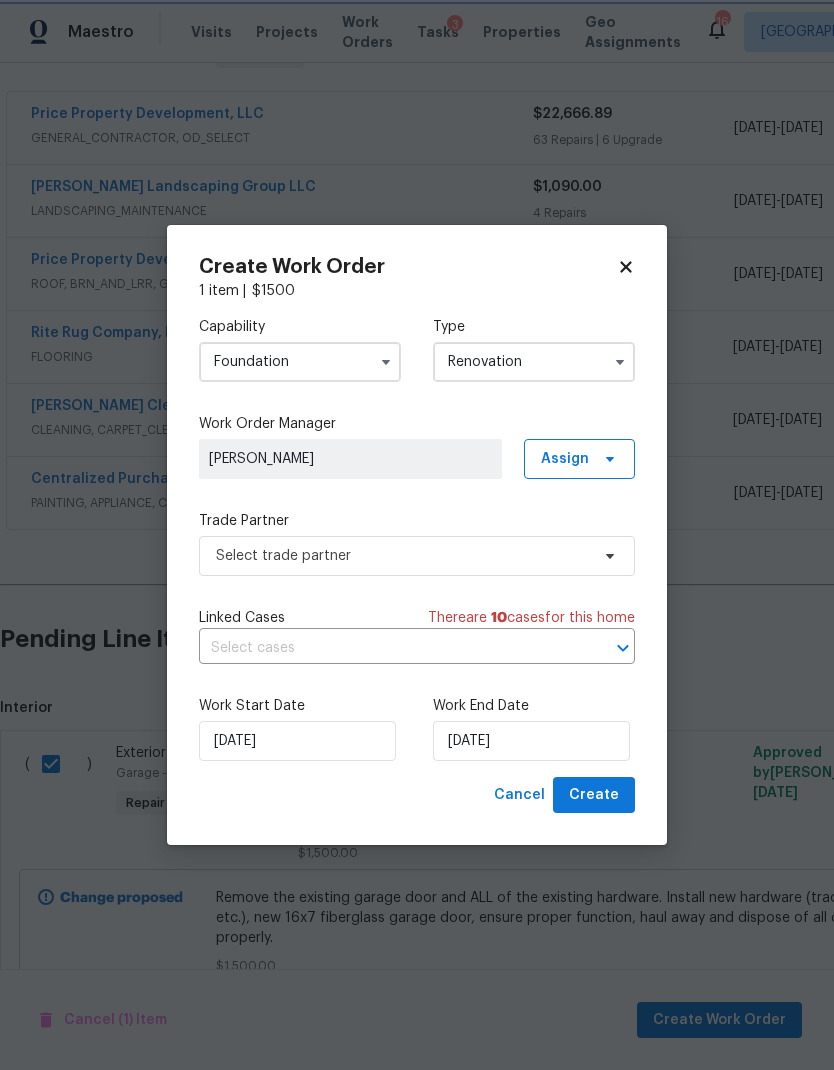 type on "Renovation" 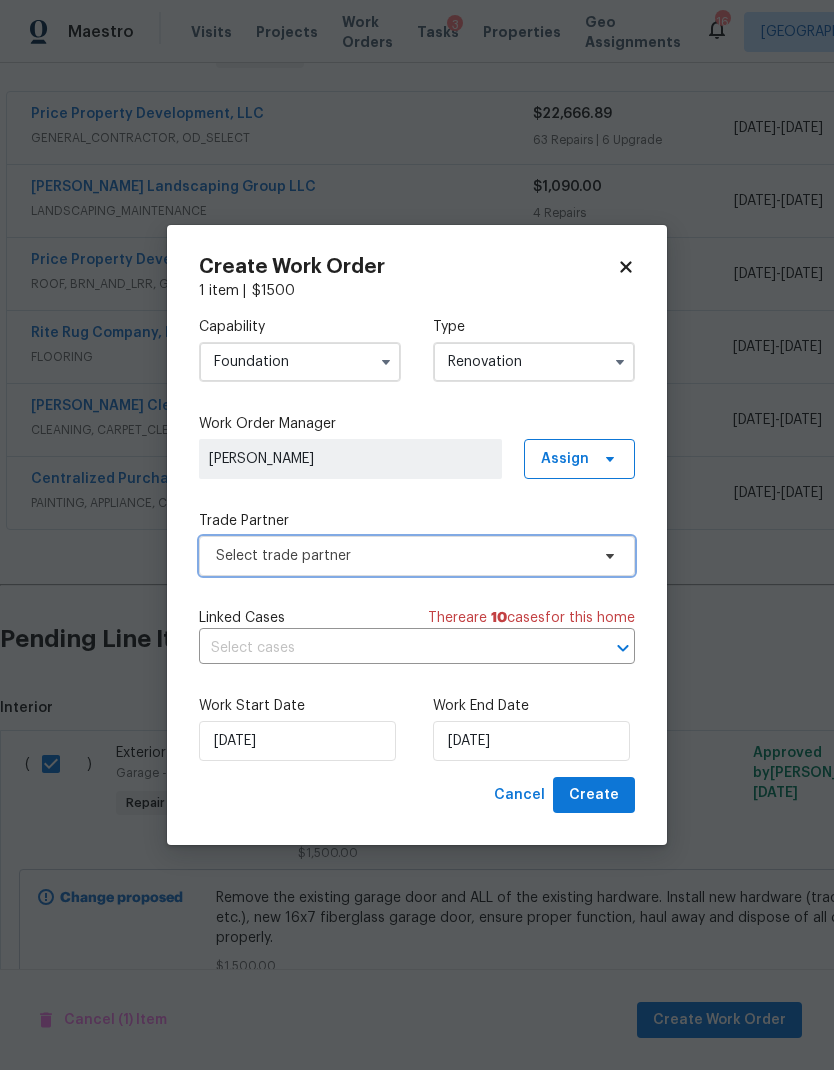 click on "Select trade partner" at bounding box center (402, 556) 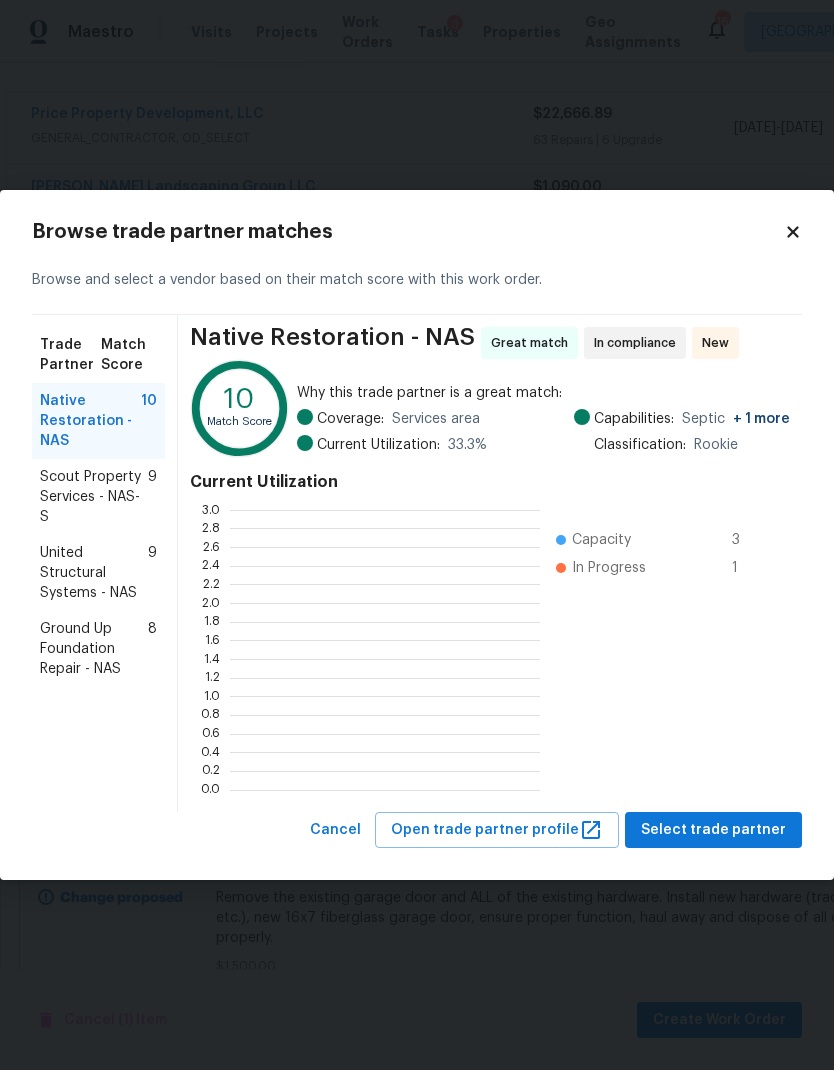 scroll, scrollTop: 280, scrollLeft: 310, axis: both 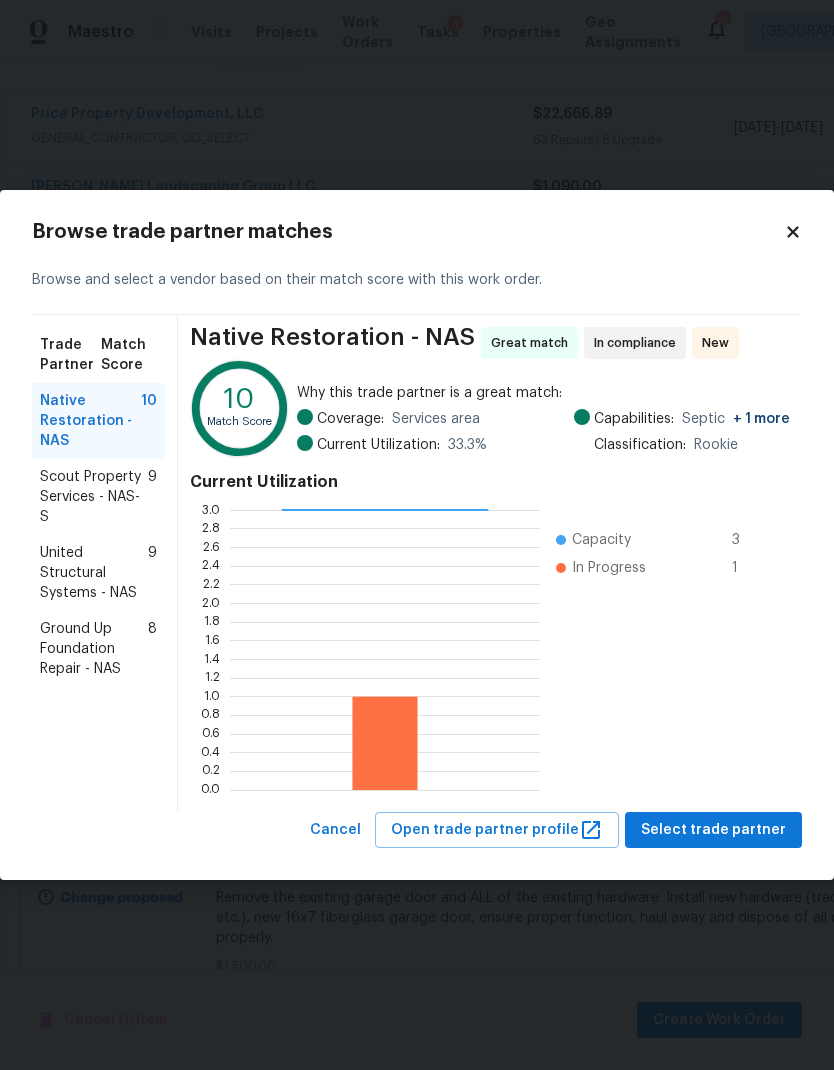 click on "Scout Property Services - NAS-S" at bounding box center [94, 497] 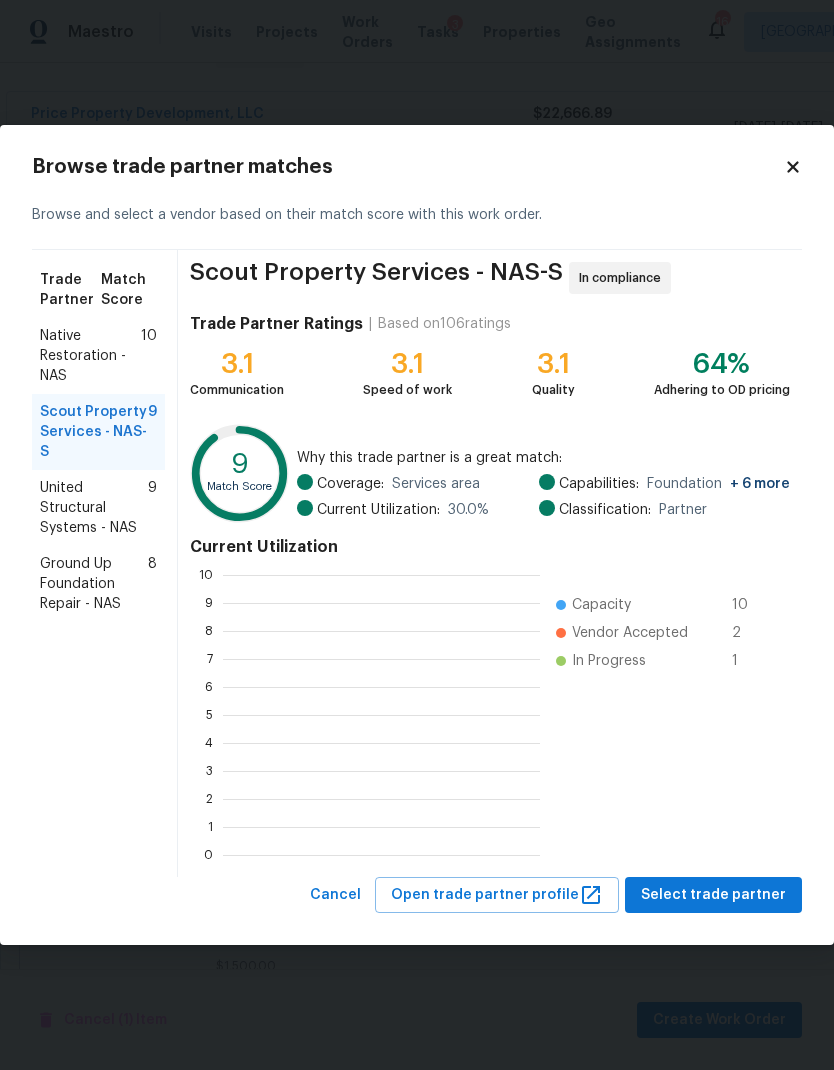 scroll, scrollTop: 280, scrollLeft: 317, axis: both 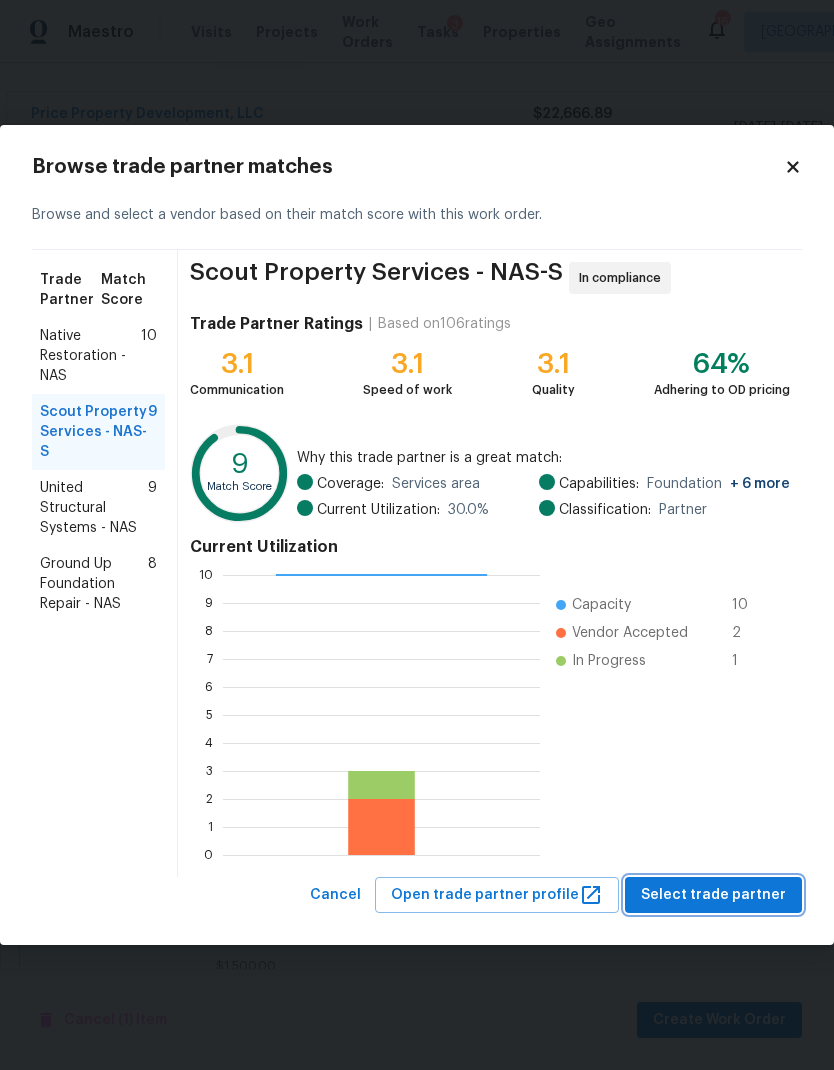 click on "Select trade partner" at bounding box center (713, 895) 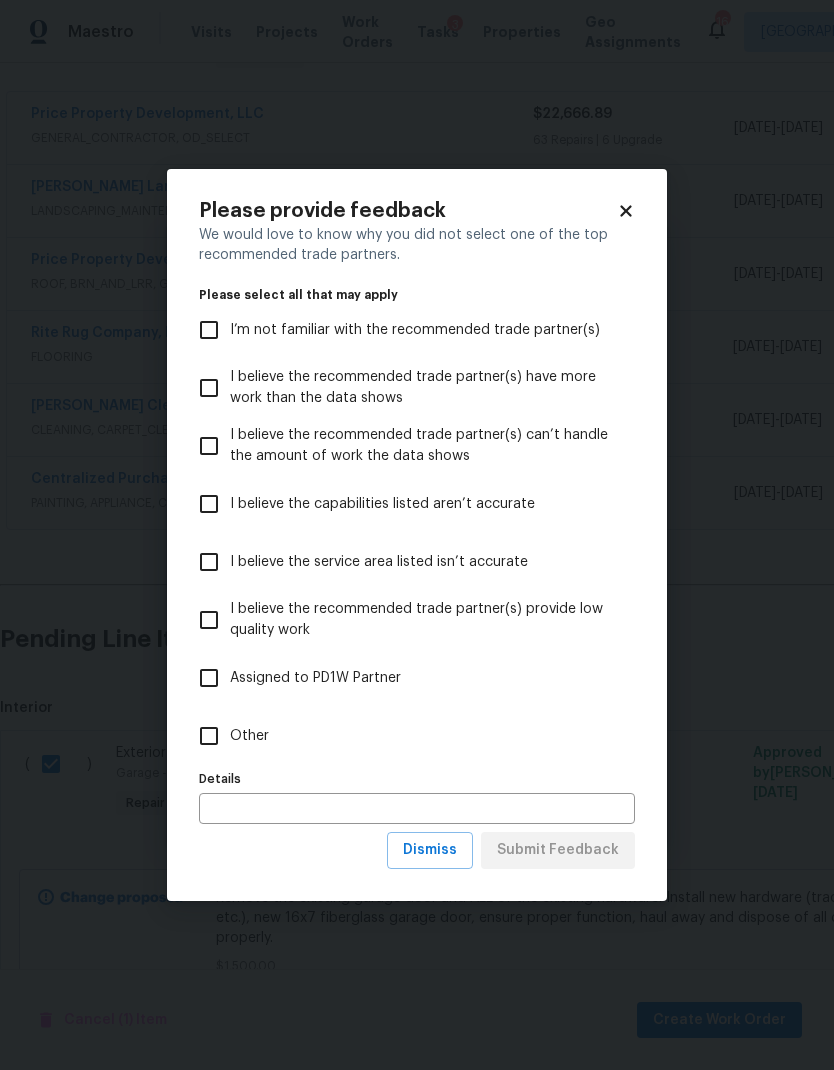 click on "Other" at bounding box center (249, 736) 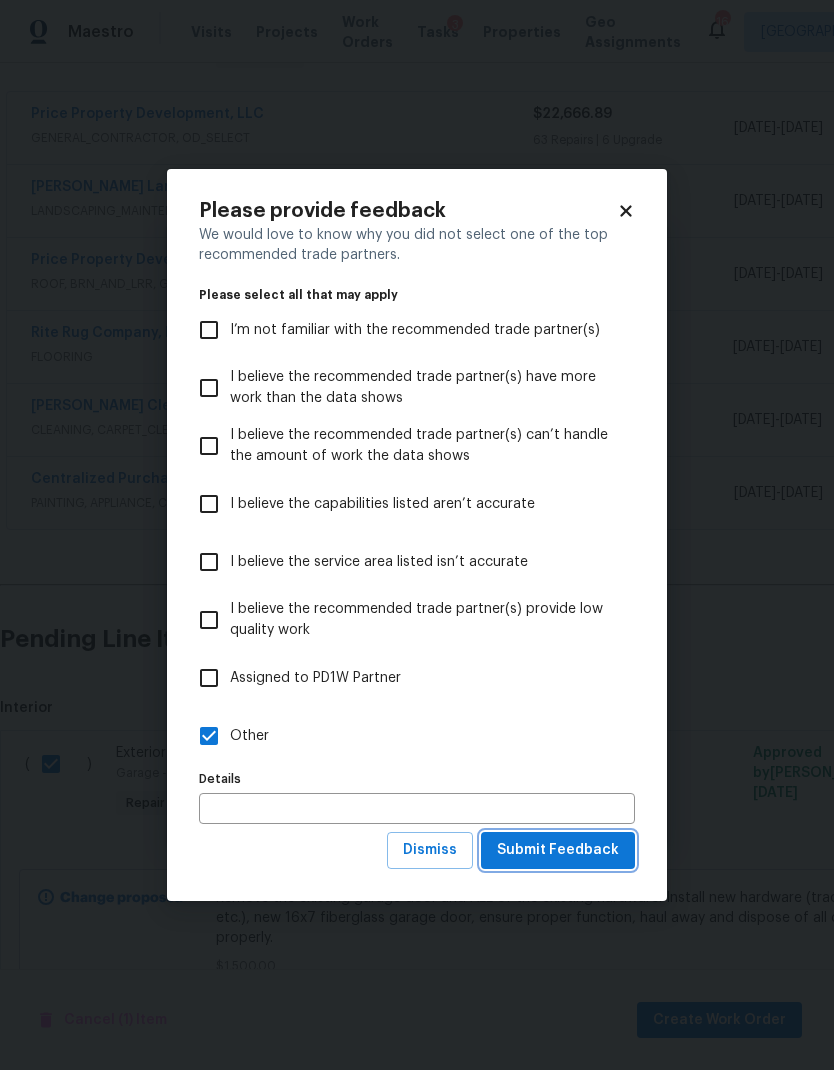 click on "Submit Feedback" at bounding box center (558, 850) 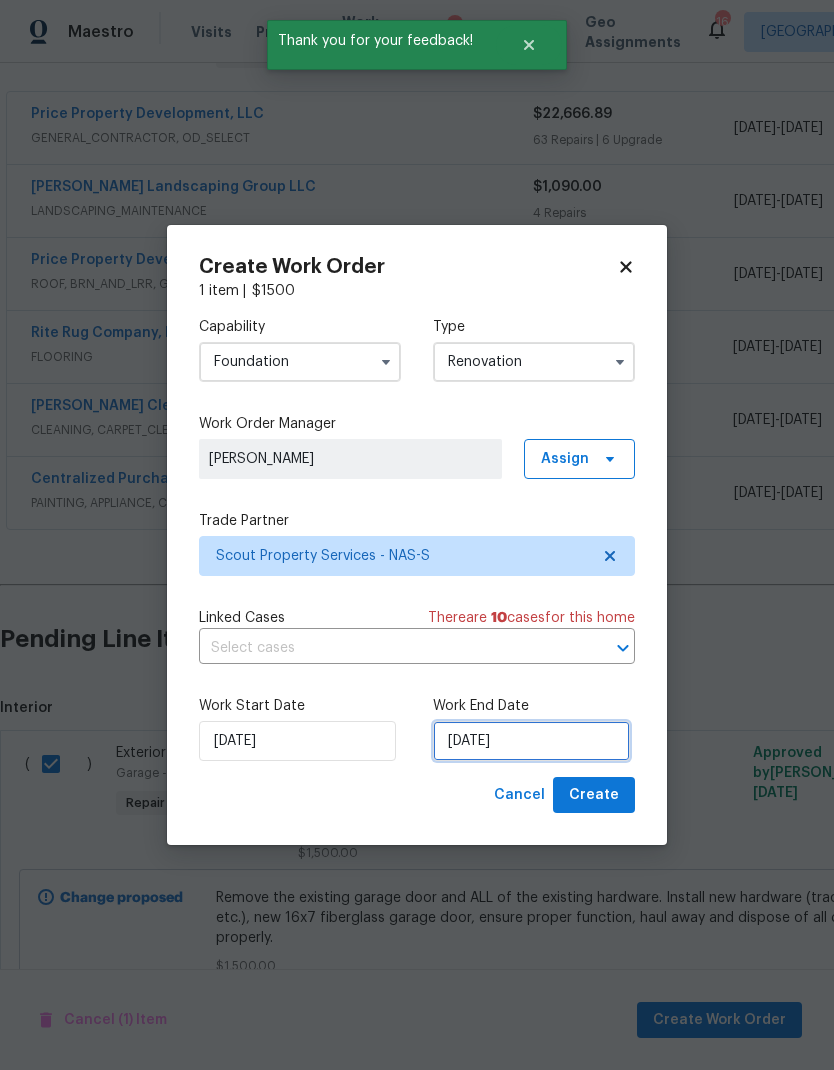 click on "[DATE]" at bounding box center [531, 741] 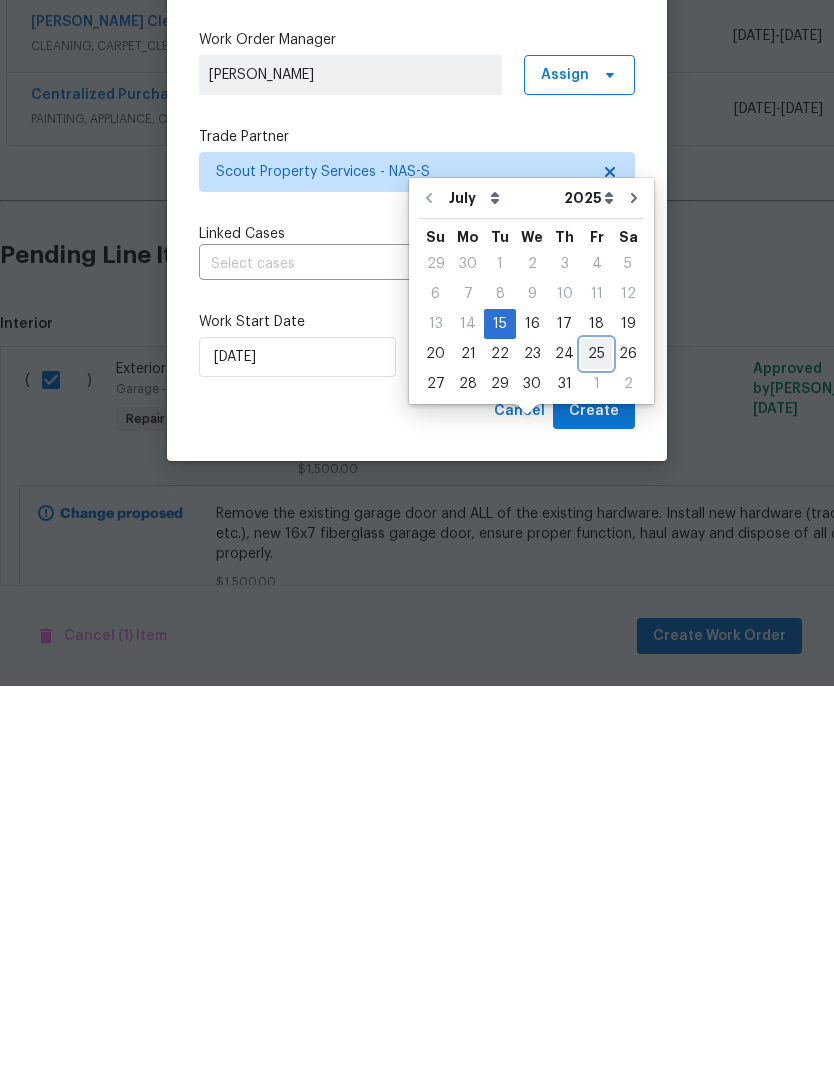 click on "25" at bounding box center [596, 738] 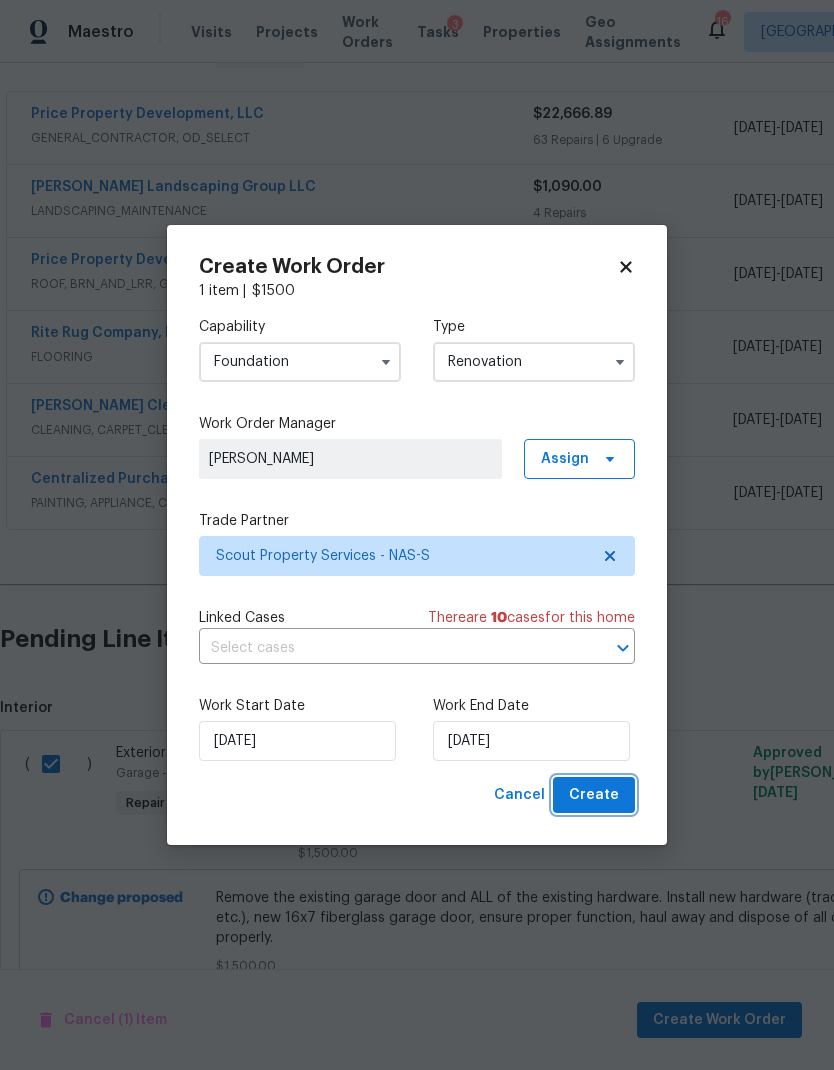 click on "Create" at bounding box center (594, 795) 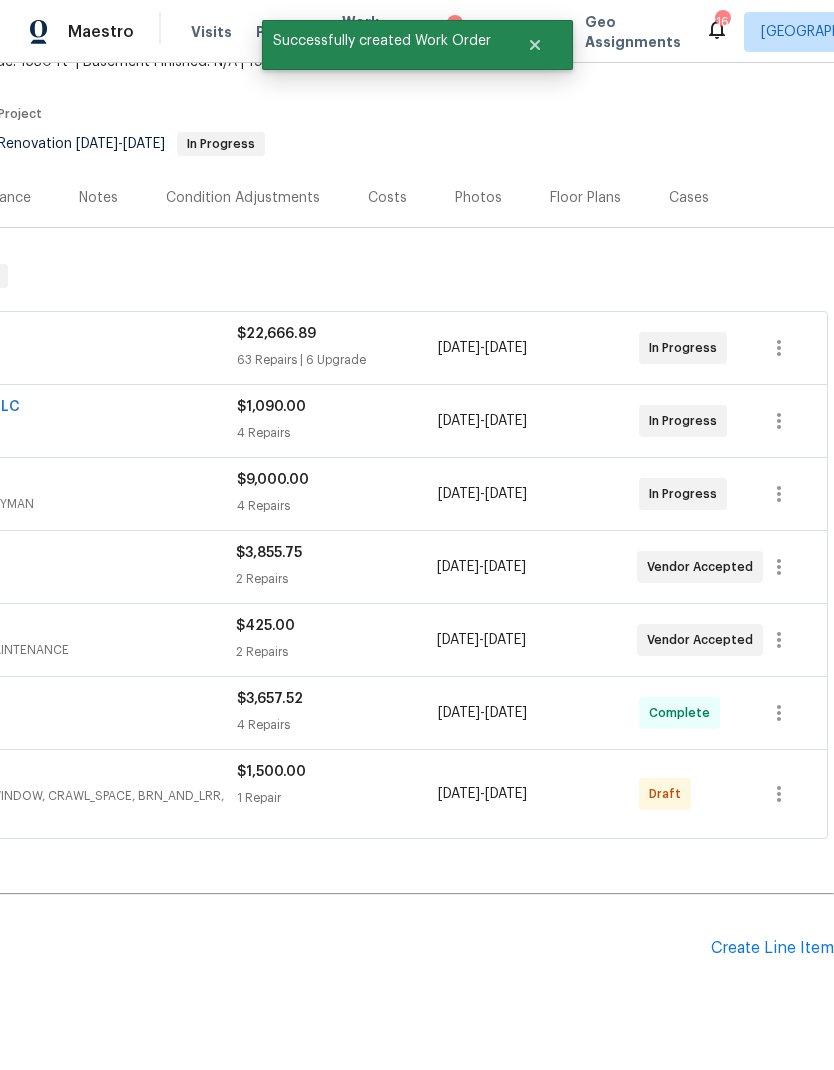 scroll, scrollTop: 135, scrollLeft: 296, axis: both 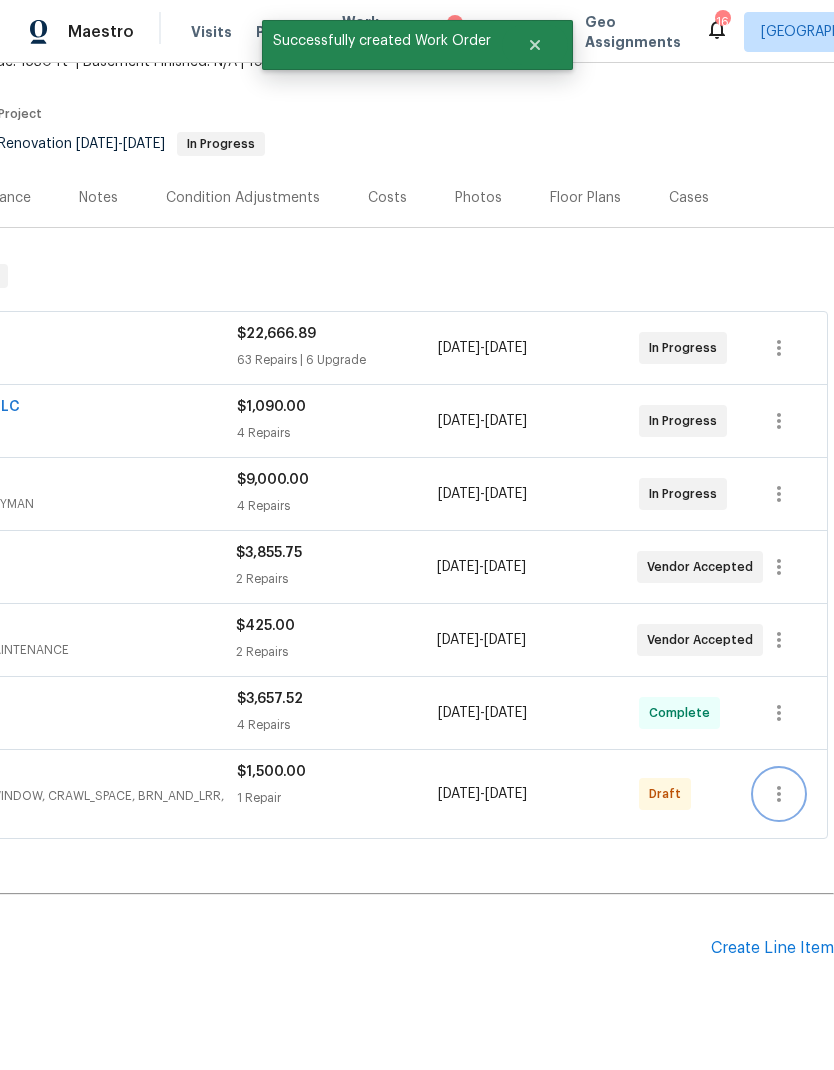click 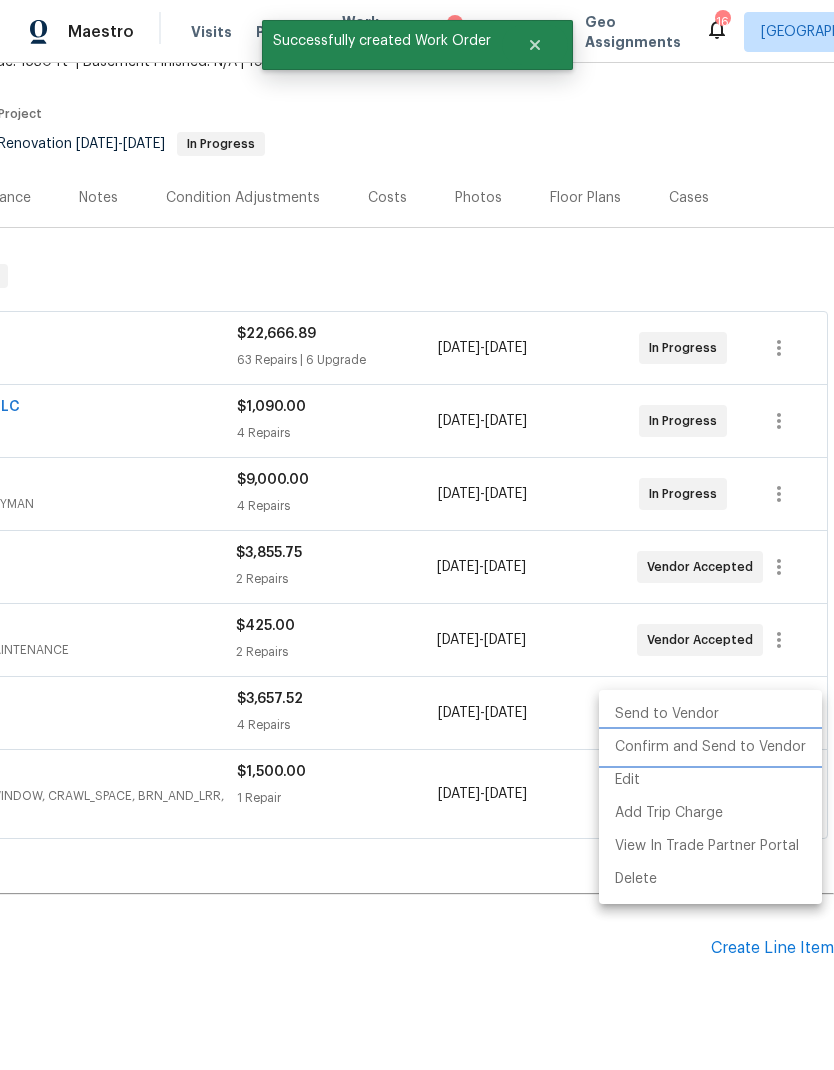 click on "Confirm and Send to Vendor" at bounding box center (710, 747) 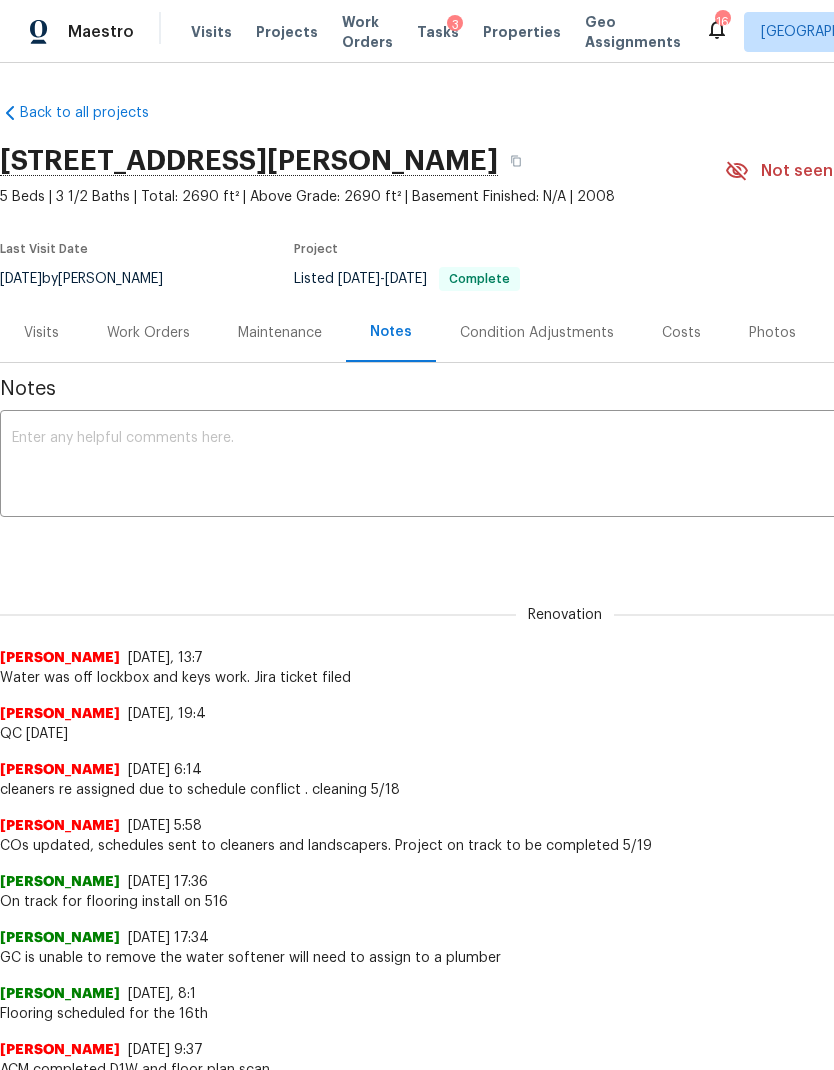 scroll, scrollTop: 0, scrollLeft: 0, axis: both 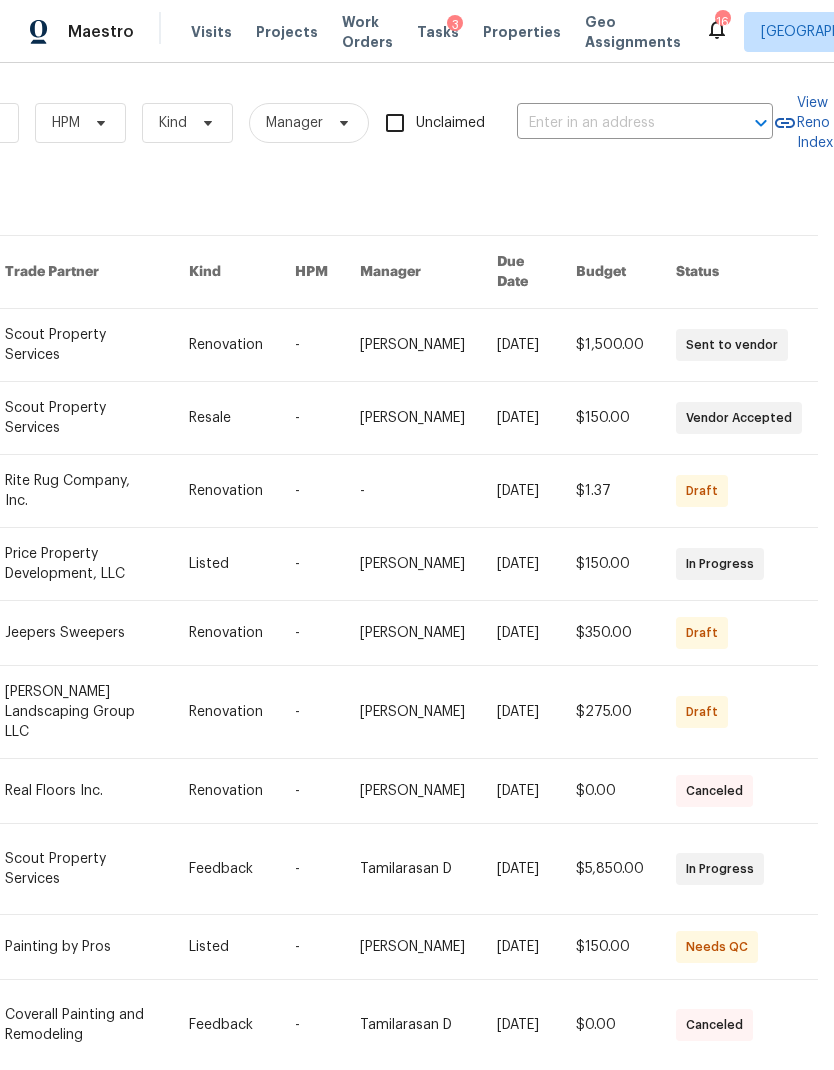 click at bounding box center (617, 123) 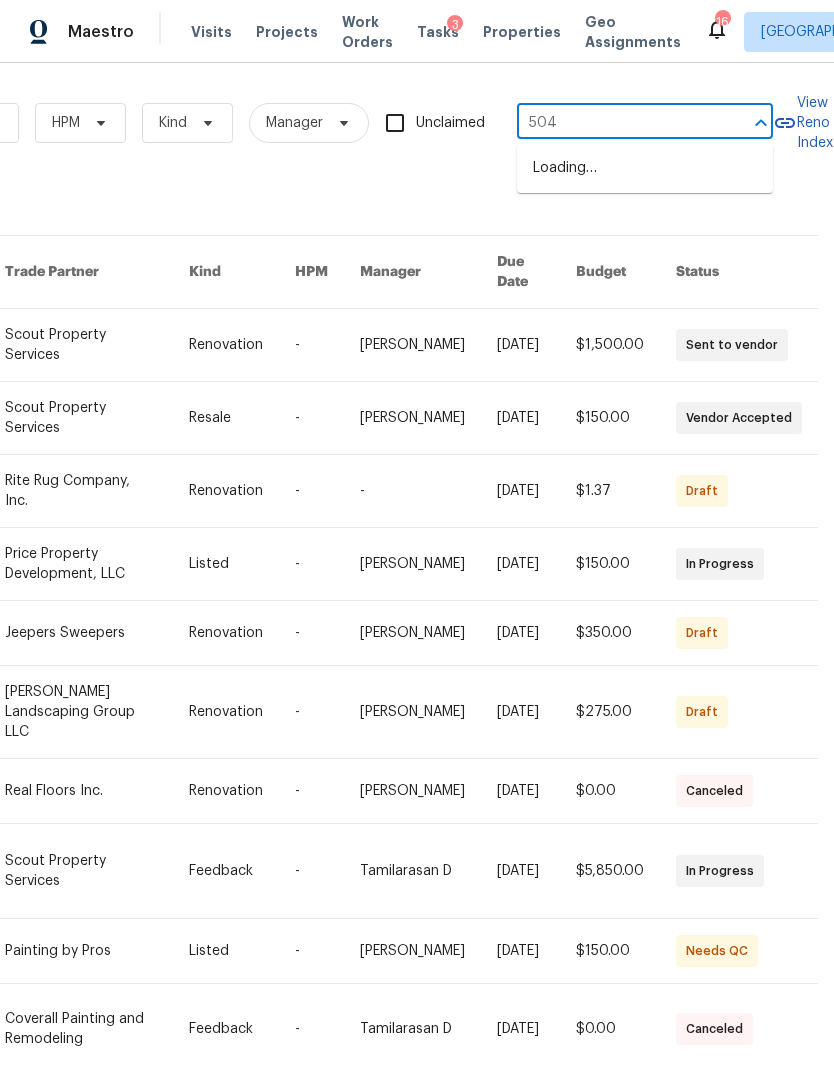type on "504 o" 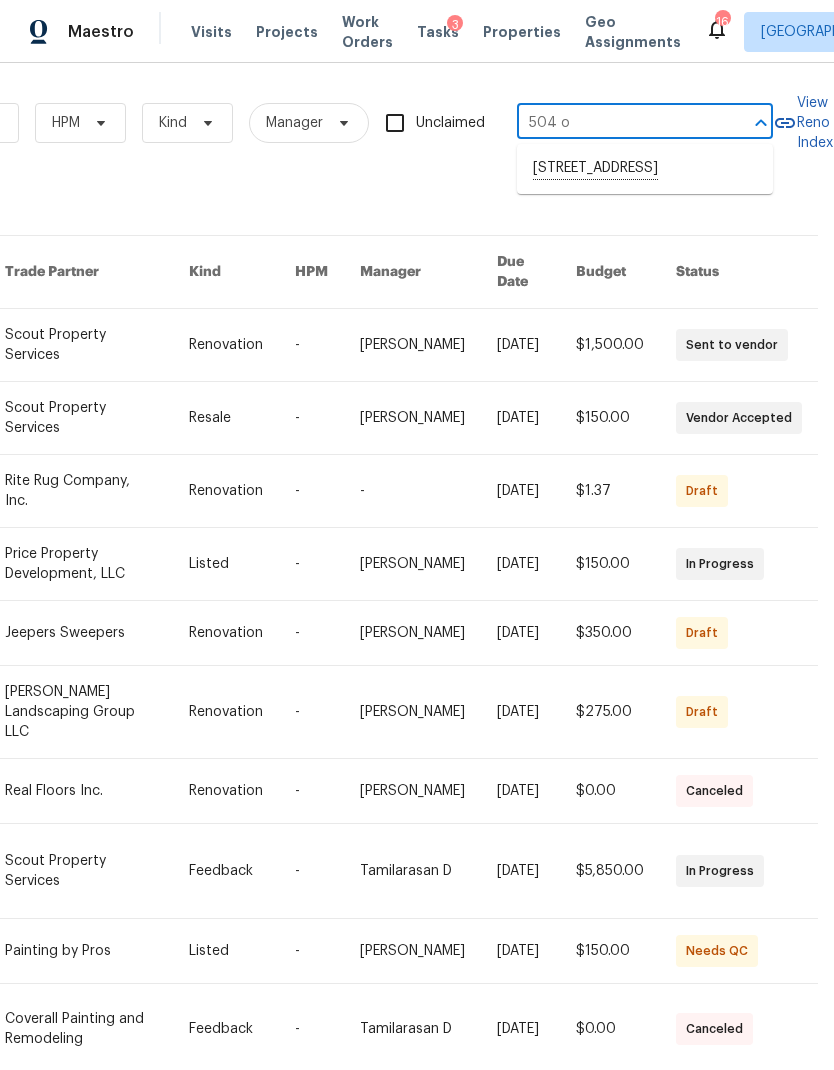 click on "504 Overview Ln, Franklin, TN 37064" at bounding box center (645, 169) 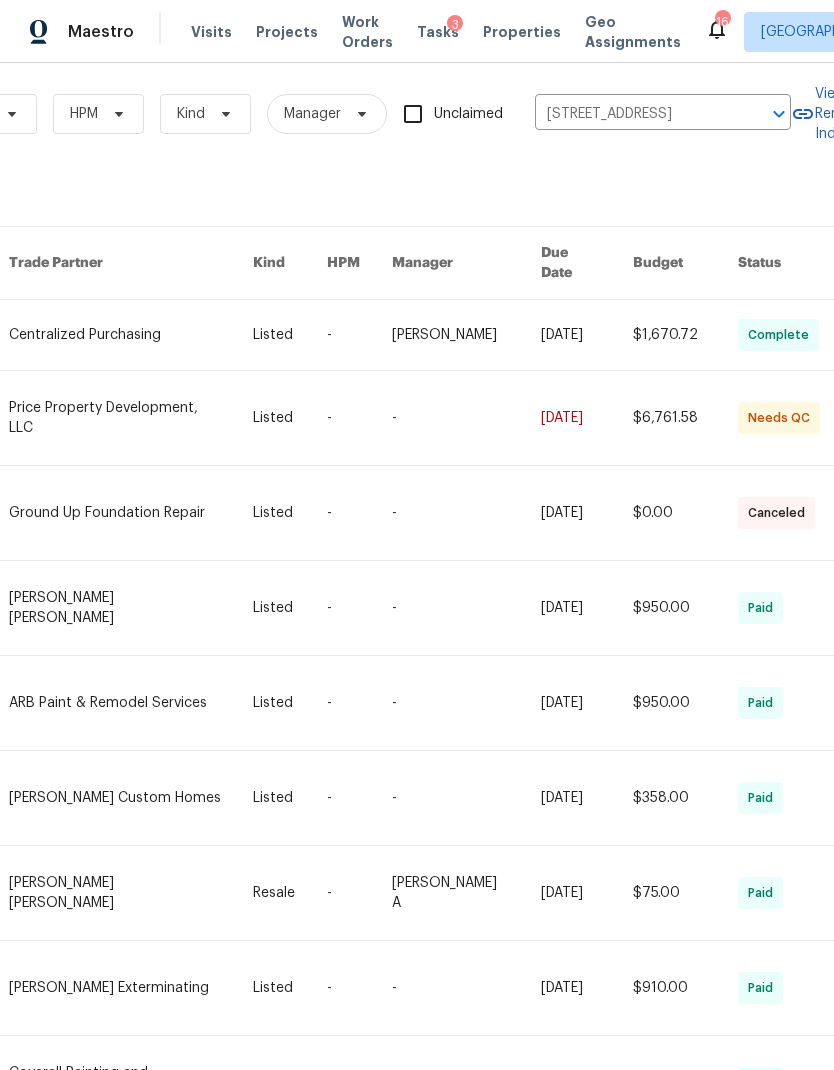 scroll, scrollTop: 9, scrollLeft: 308, axis: both 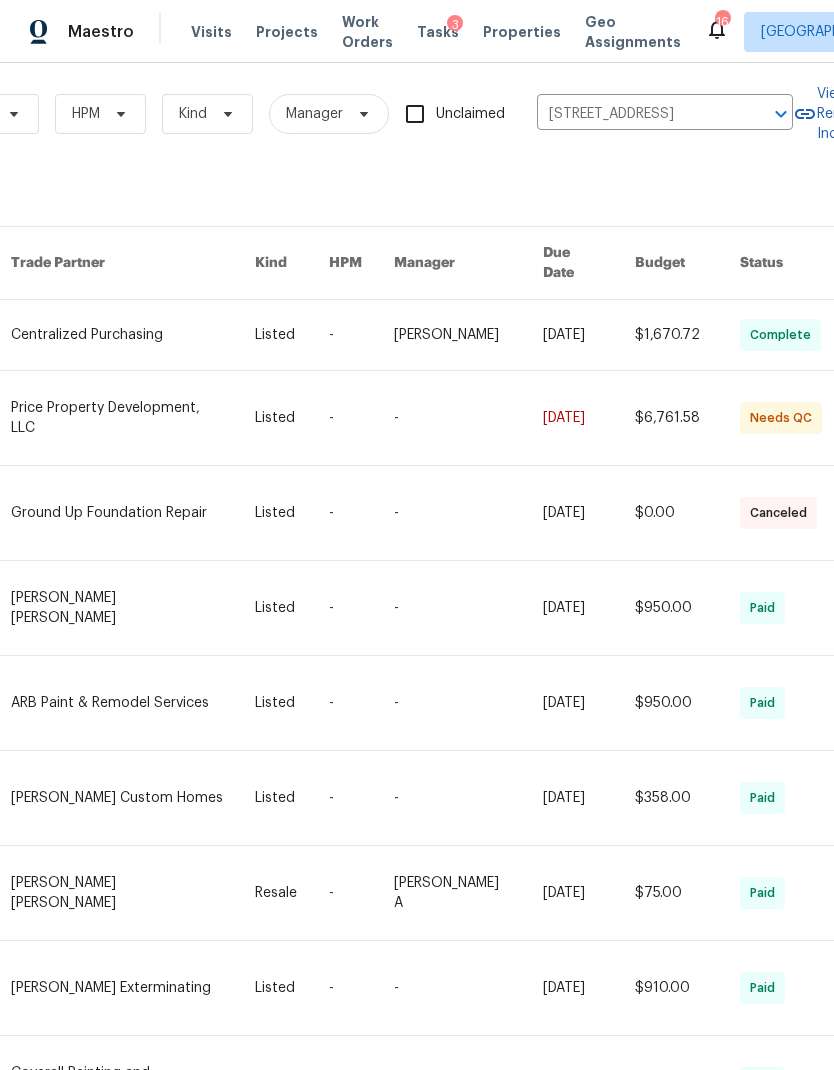 click on "Properties" at bounding box center (522, 32) 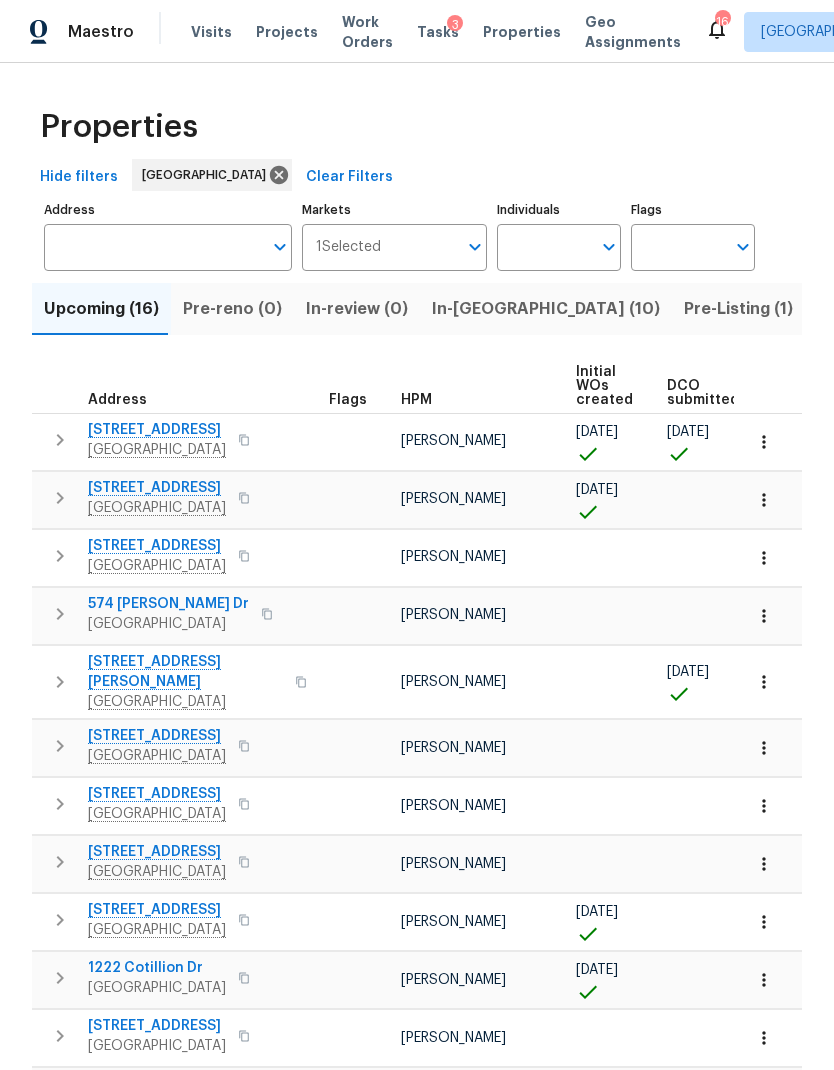 scroll, scrollTop: 0, scrollLeft: 0, axis: both 